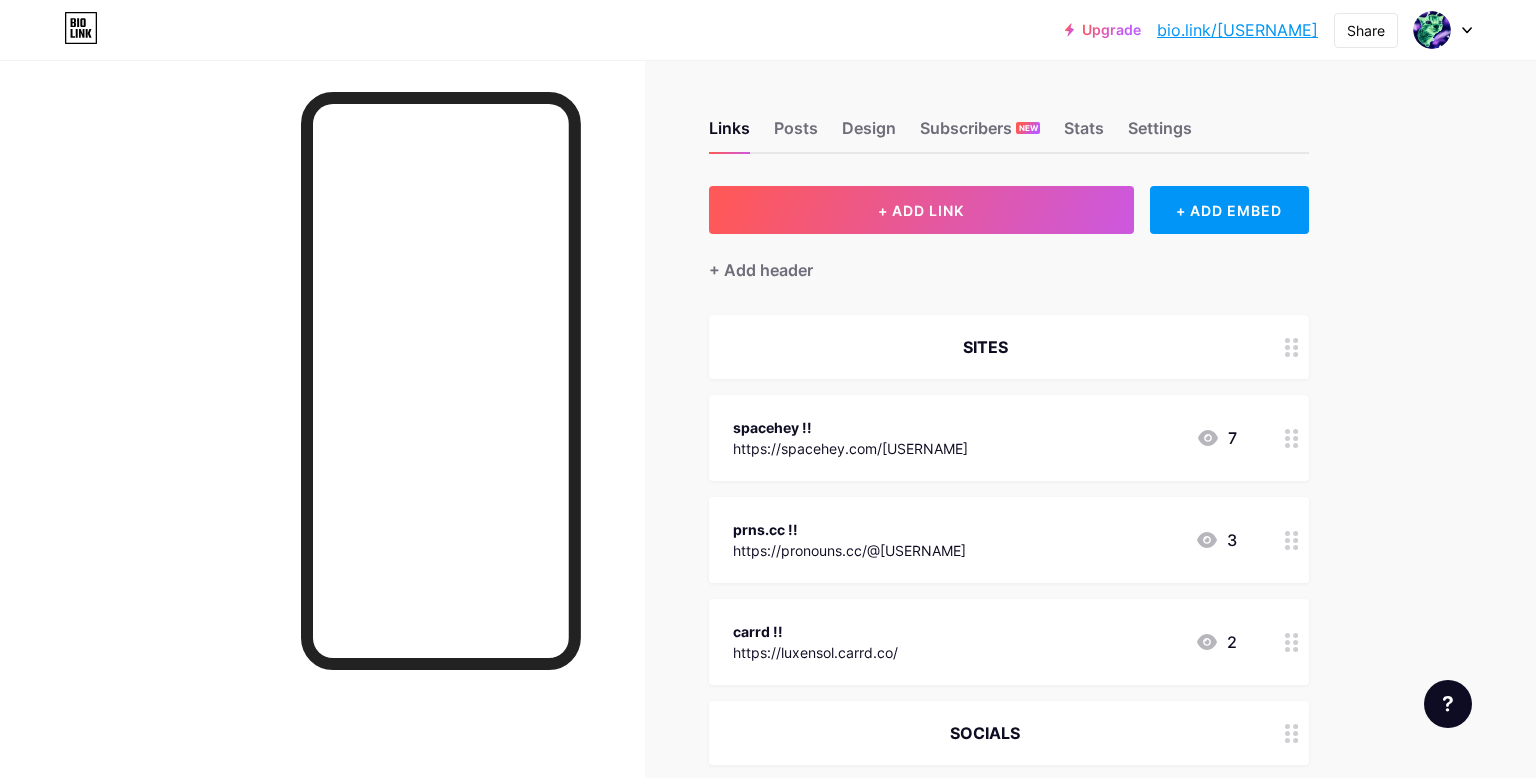 scroll, scrollTop: 0, scrollLeft: 0, axis: both 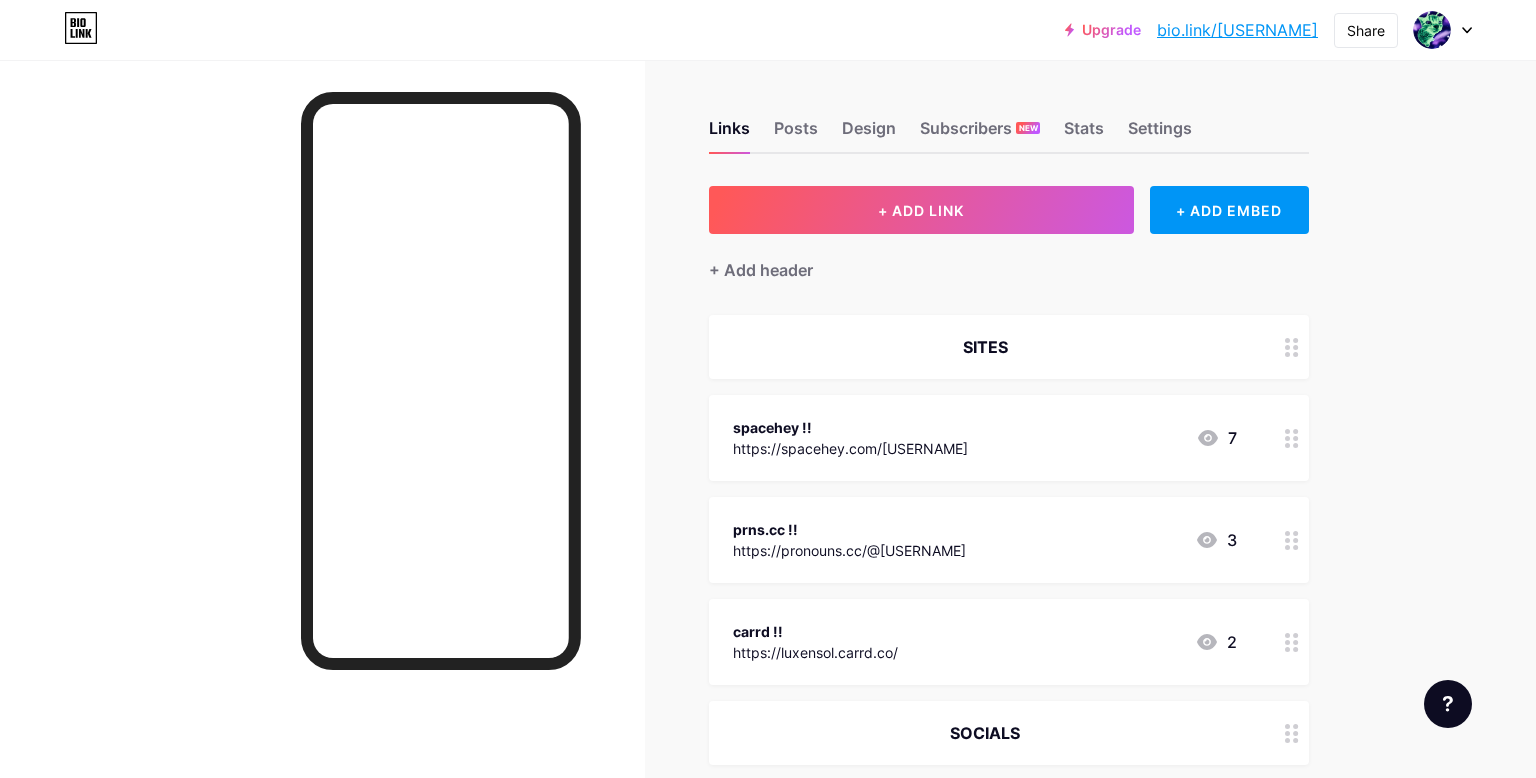 click on "bio.link/[USERNAME]" at bounding box center (1237, 30) 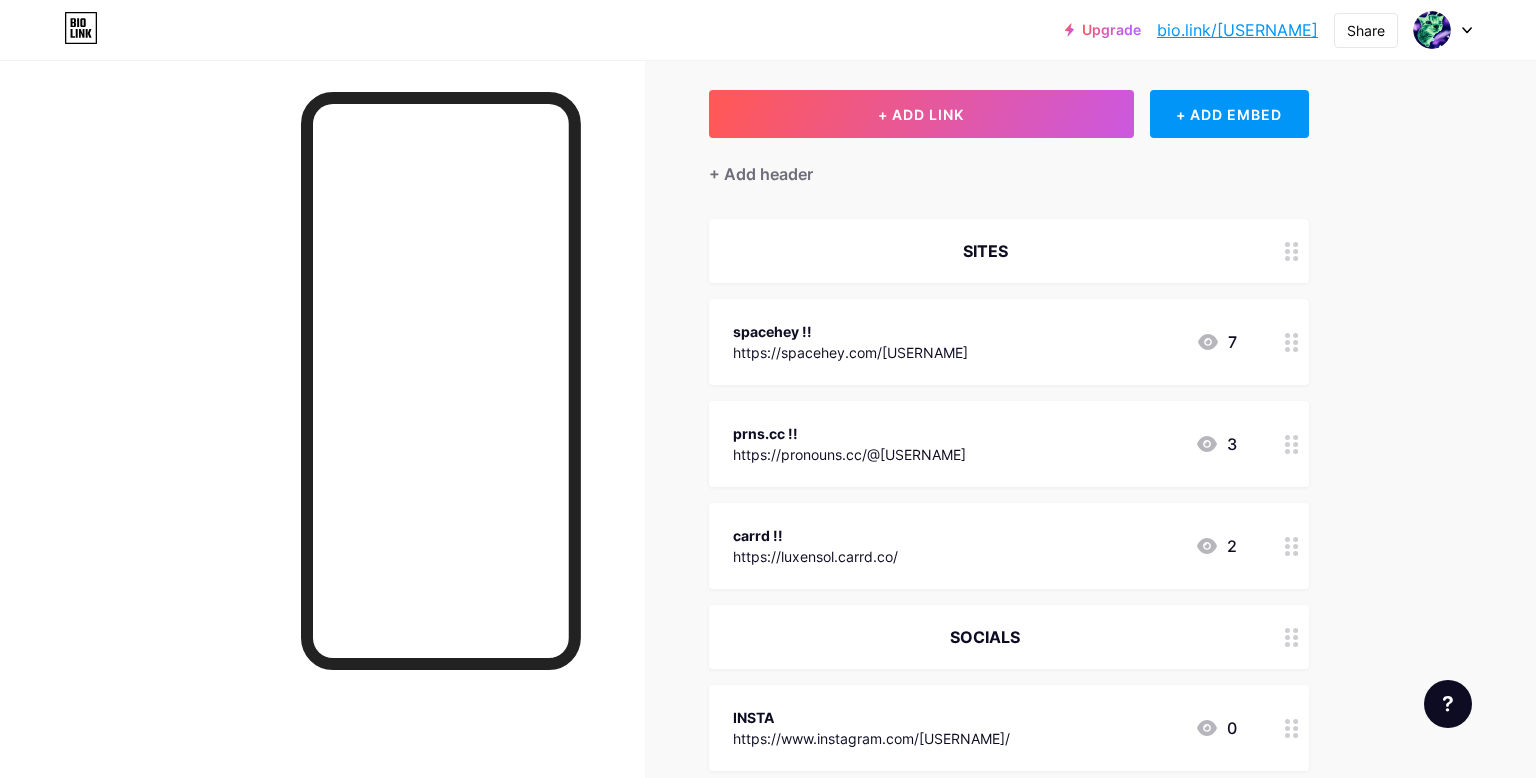 scroll, scrollTop: 97, scrollLeft: 0, axis: vertical 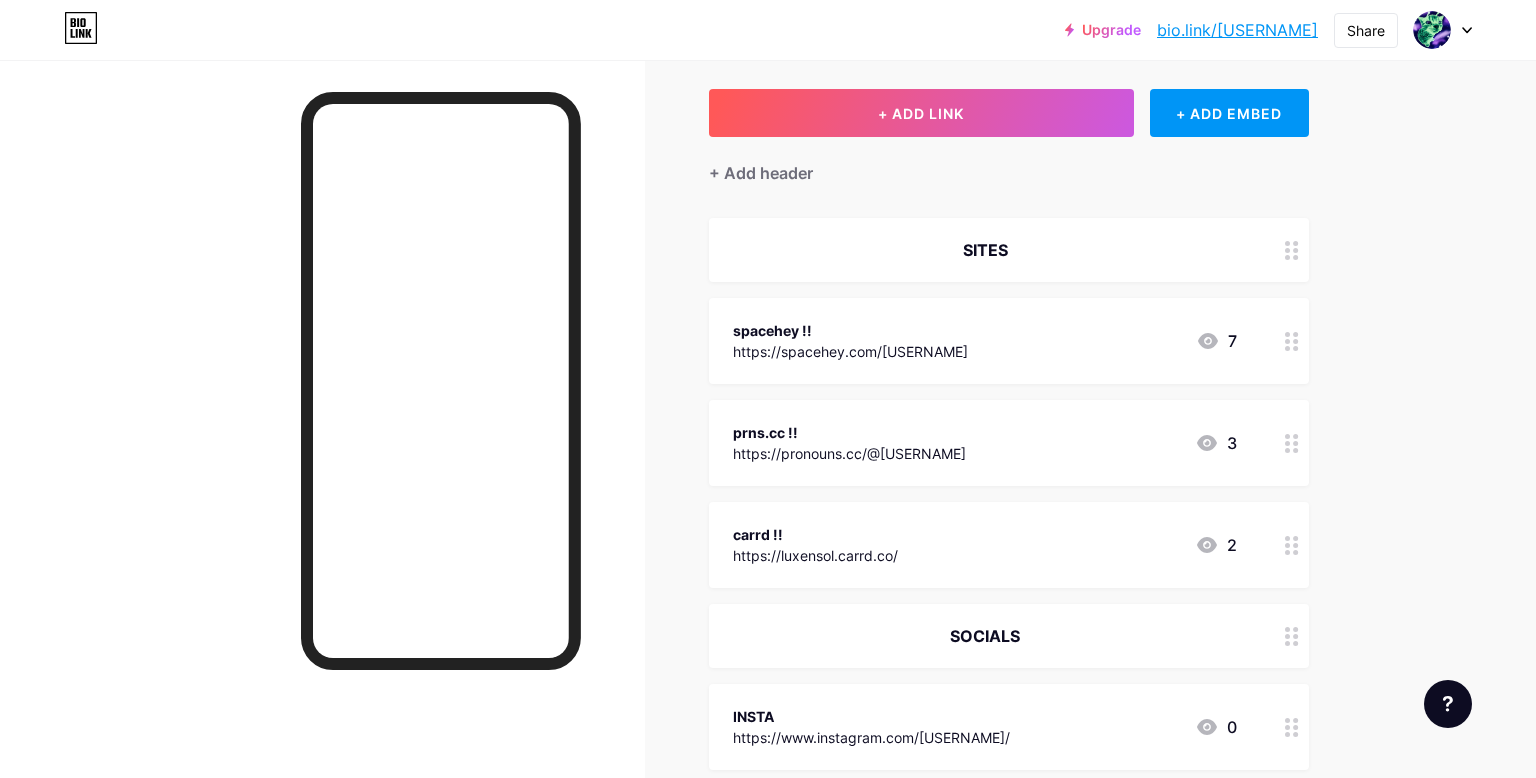 click on "prns.cc !!
https://pronouns.cc/@[USERNAME]
[NUMBER]" at bounding box center (985, 443) 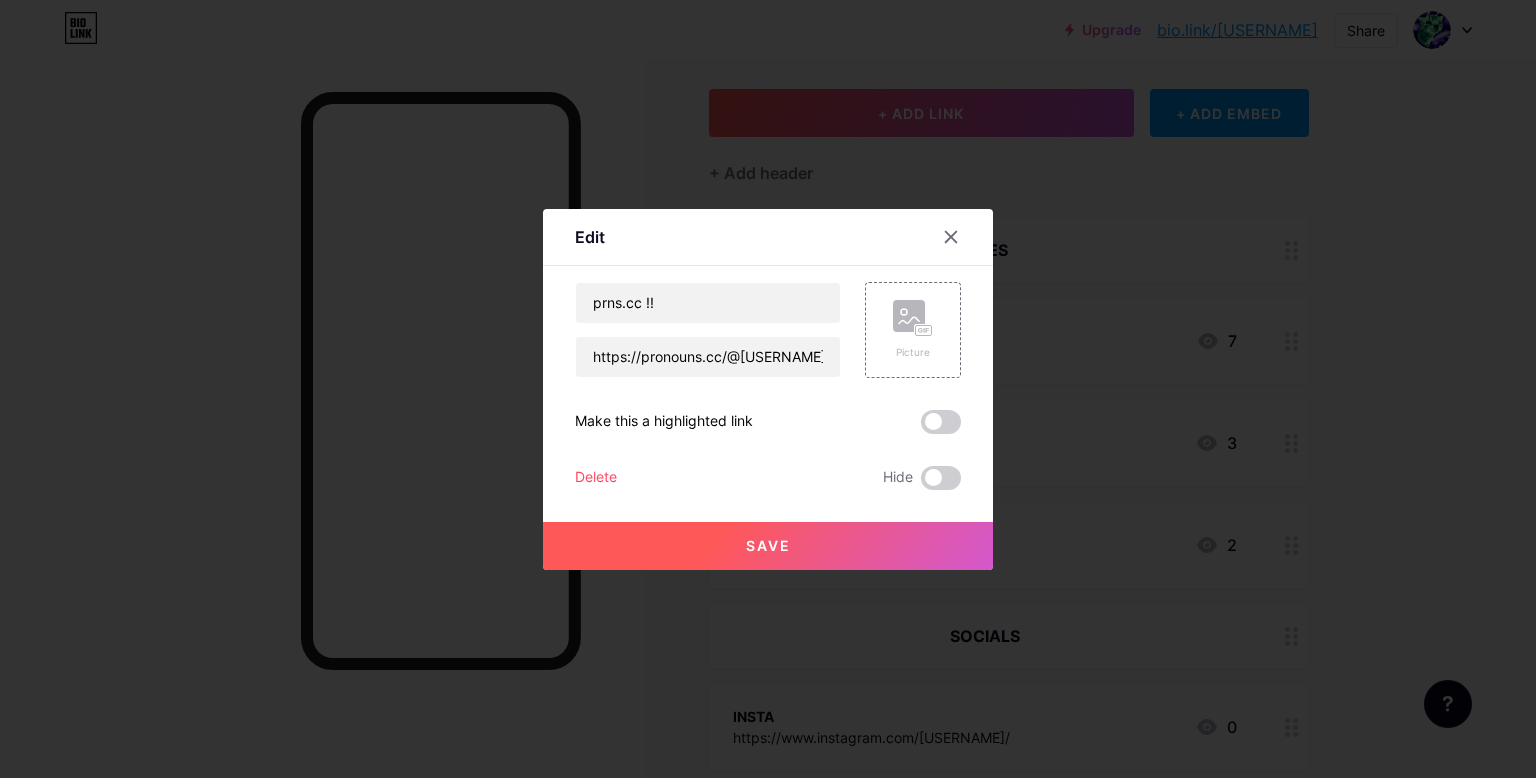 click on "Edit           Content
YouTube
Play YouTube video without leaving your page.
ADD
Vimeo
Play Vimeo video without leaving your page.
ADD
Tiktok
Grow your TikTok following
ADD
Tweet
Embed a tweet.
ADD
Reddit
Showcase your Reddit profile
ADD
Spotify
Embed Spotify to play the preview of a track.
ADD
Twitch
Play Twitch video without leaving your page.
ADD
SoundCloud" at bounding box center [768, 389] 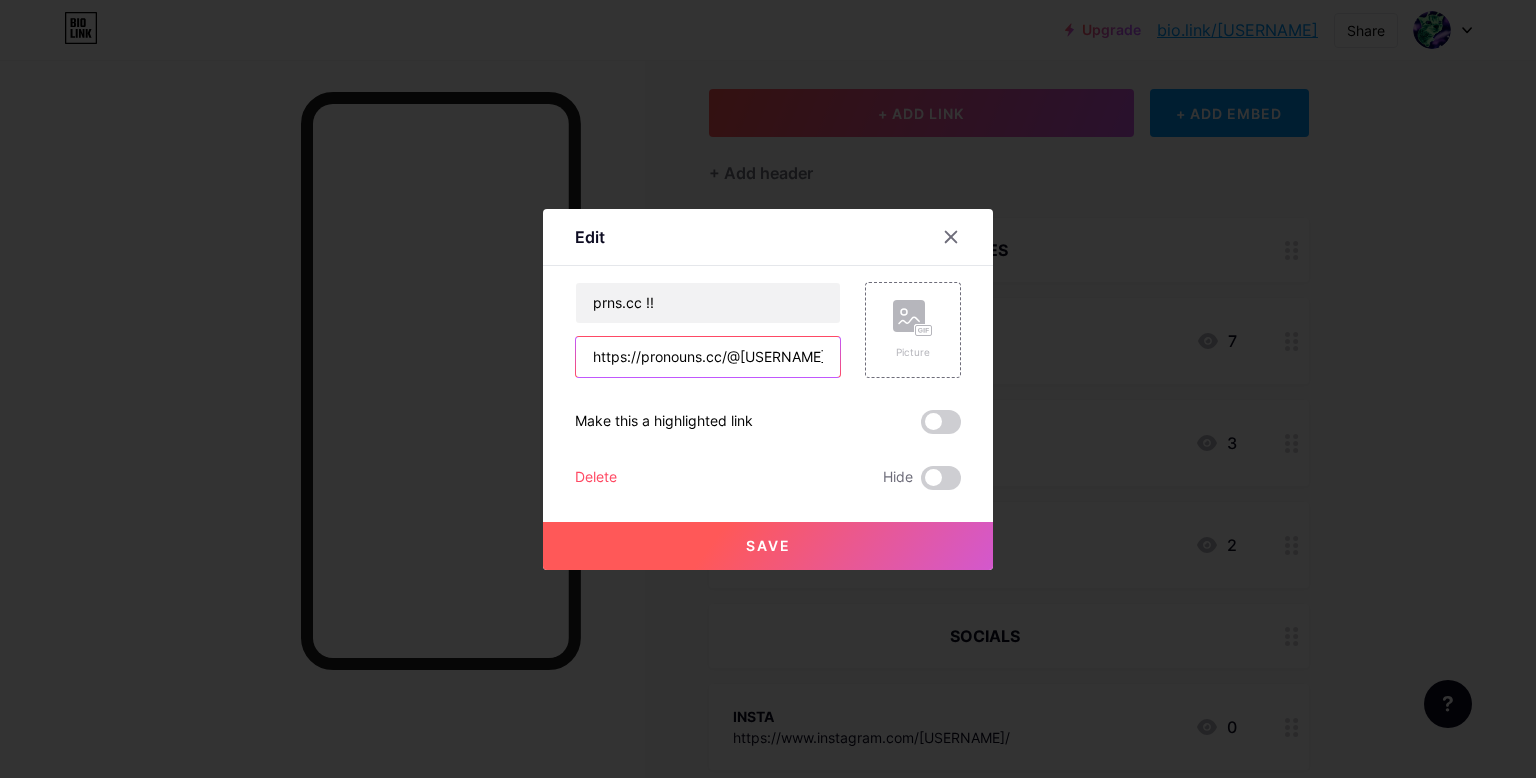 drag, startPoint x: 813, startPoint y: 354, endPoint x: 398, endPoint y: 384, distance: 416.08292 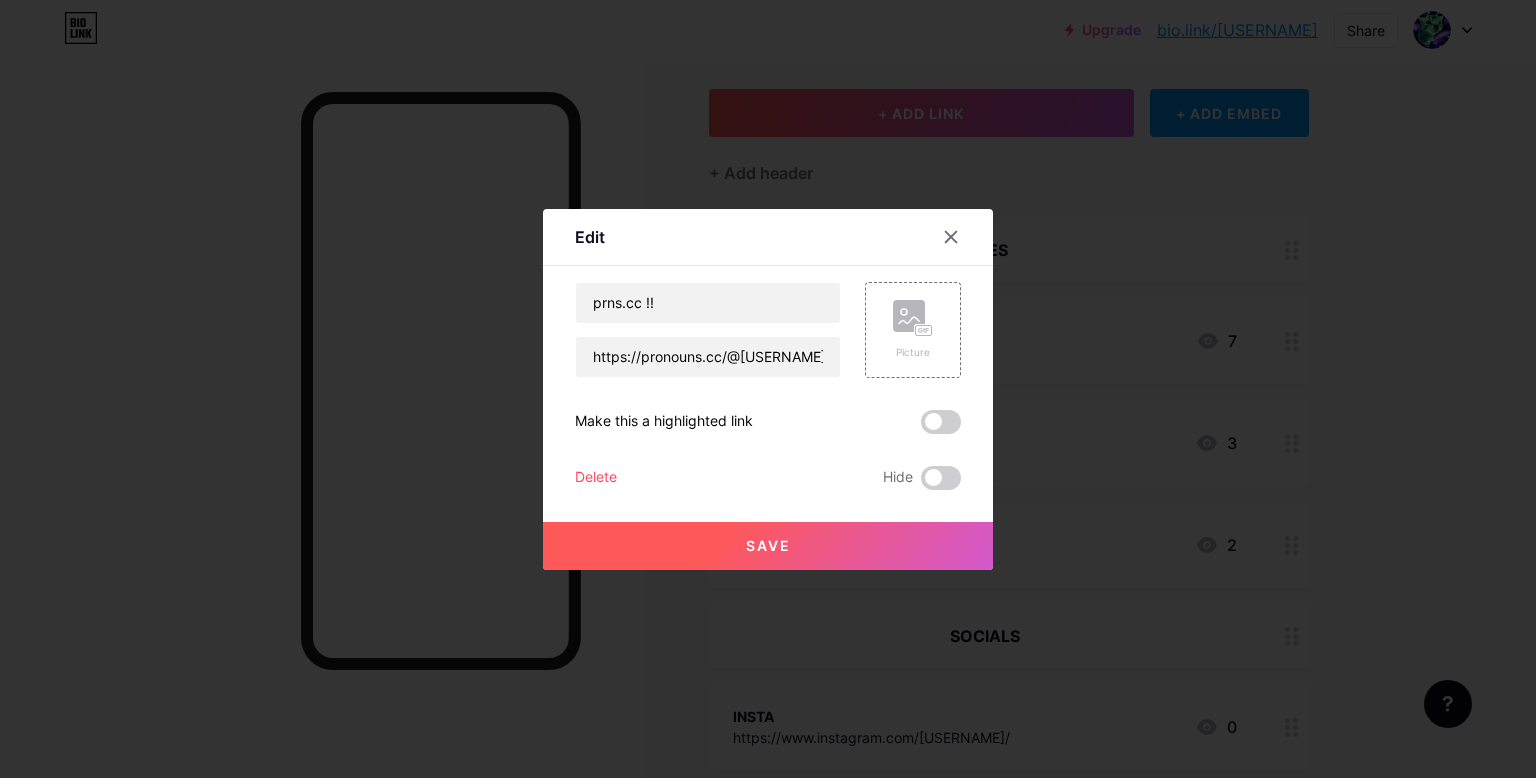 click on "Save" at bounding box center [768, 546] 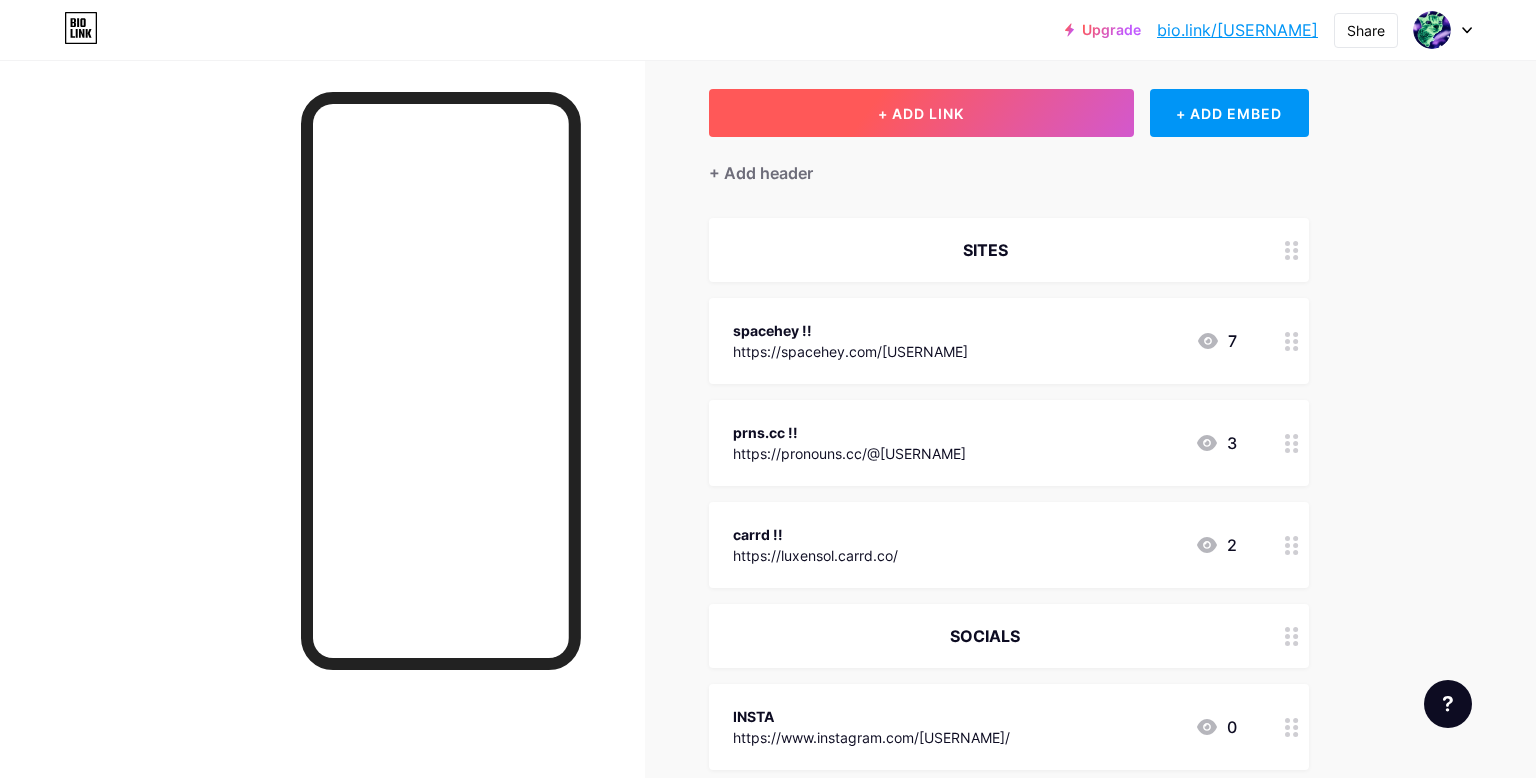 click on "+ ADD LINK" at bounding box center [921, 113] 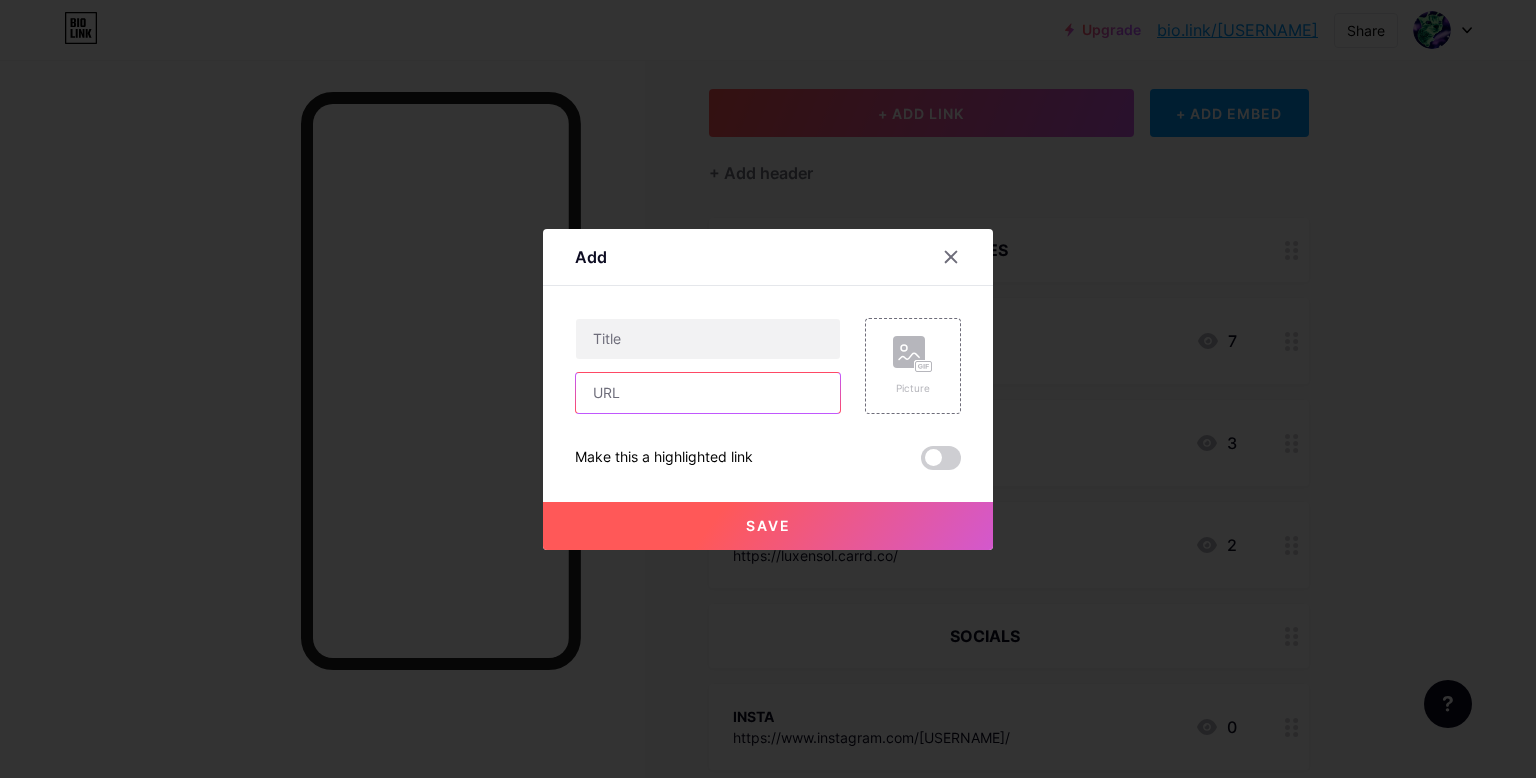 click at bounding box center [708, 393] 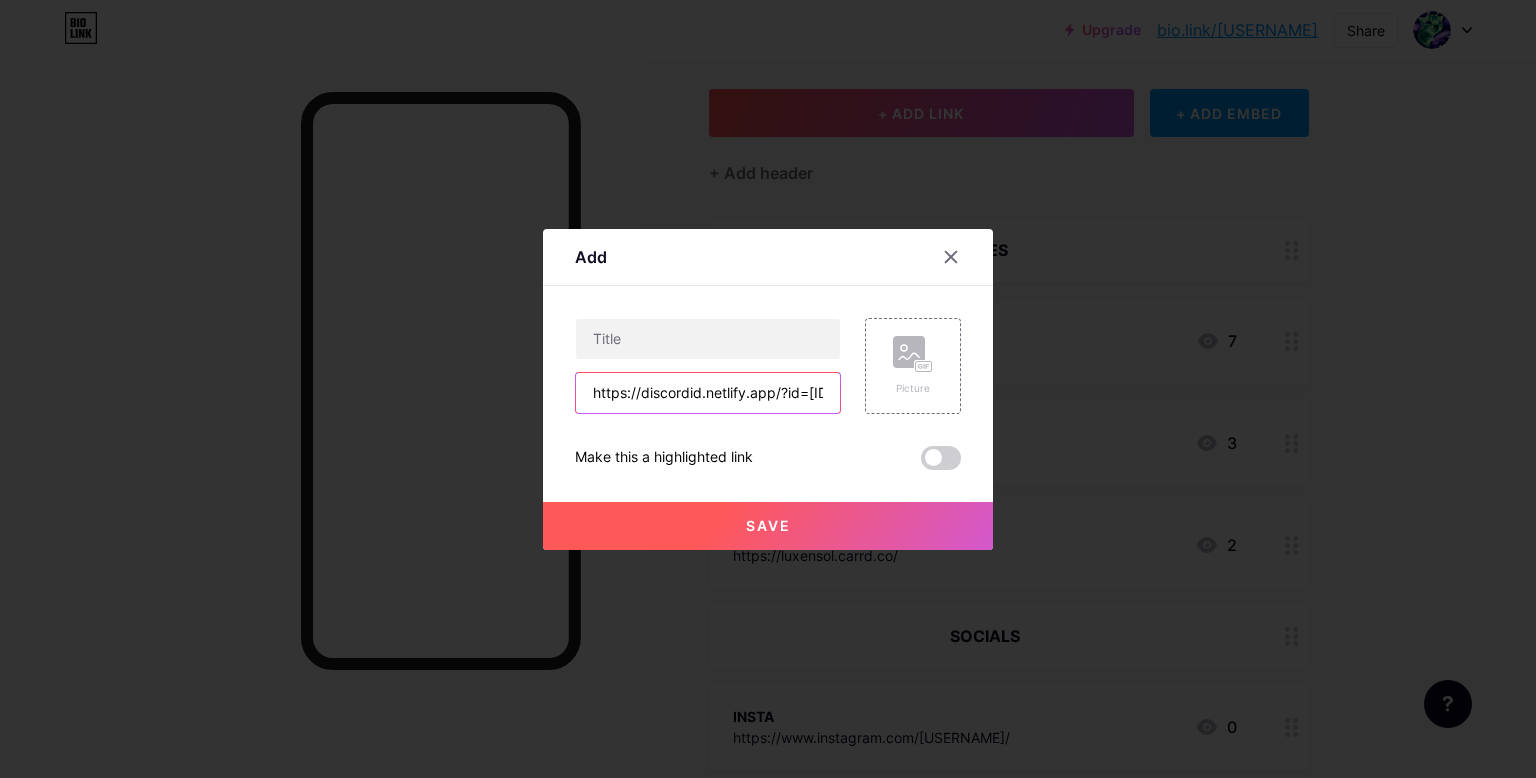 scroll, scrollTop: 0, scrollLeft: 144, axis: horizontal 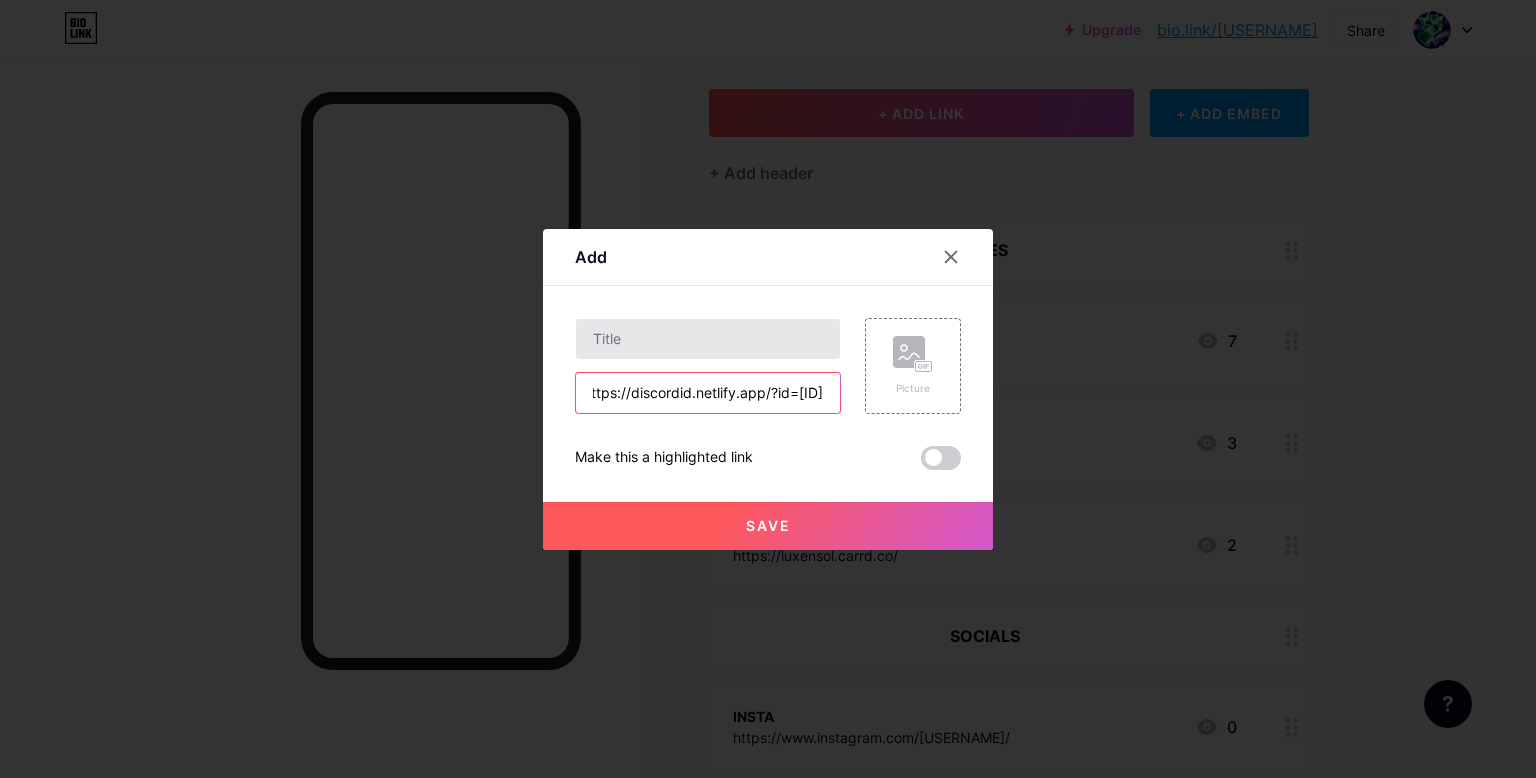 type on "https://discordid.netlify.app/?id=[ID]" 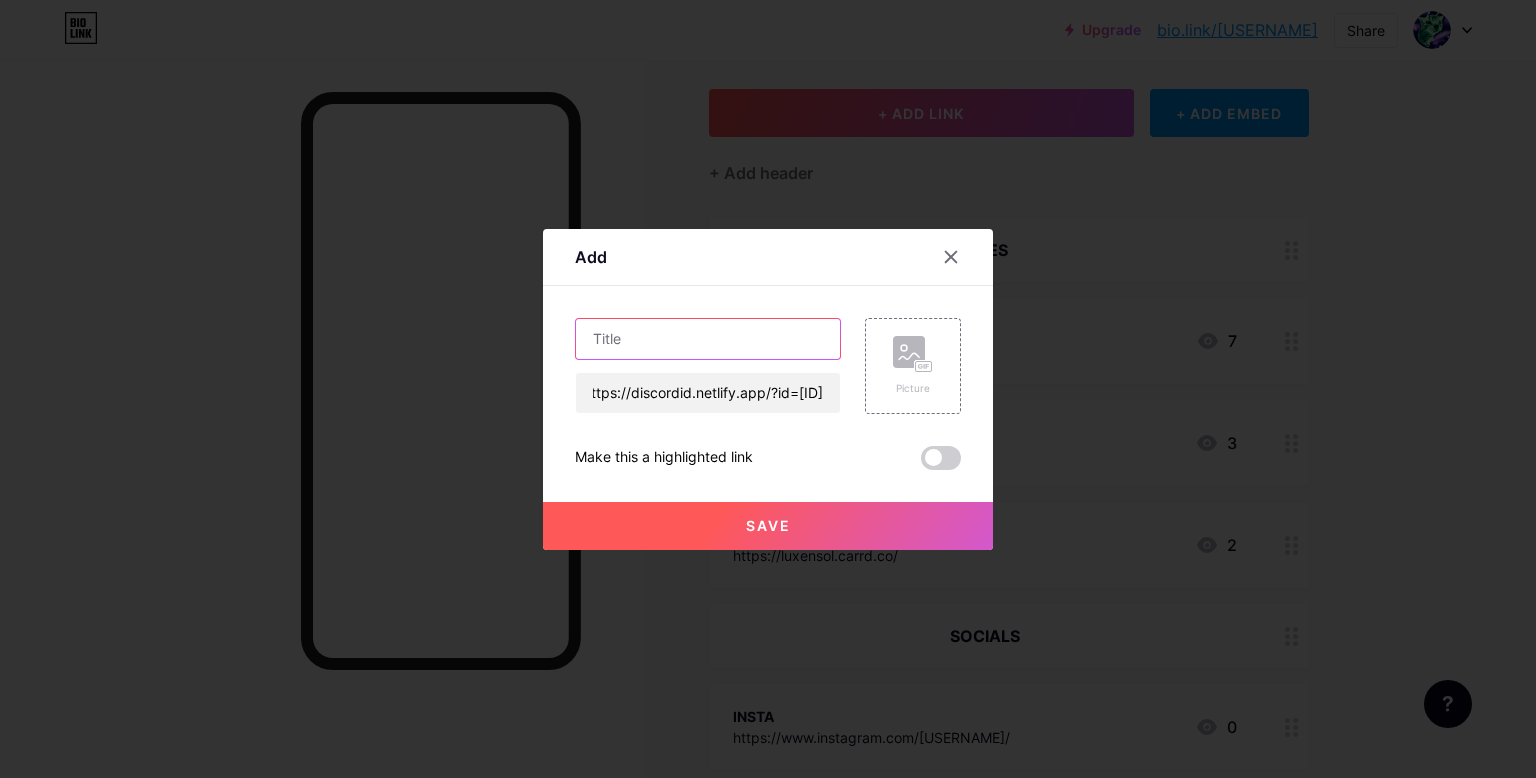 click at bounding box center (708, 339) 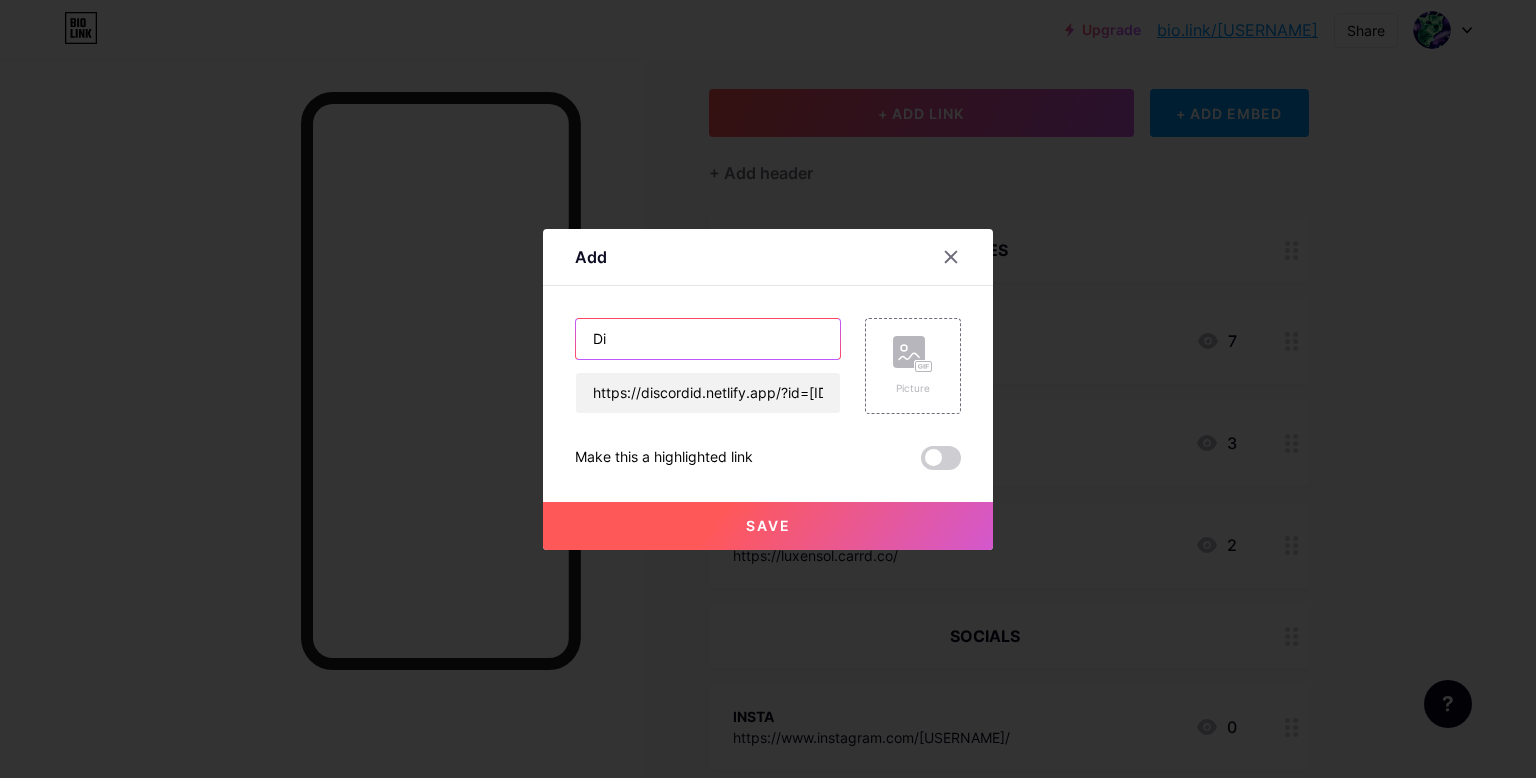 type on "D" 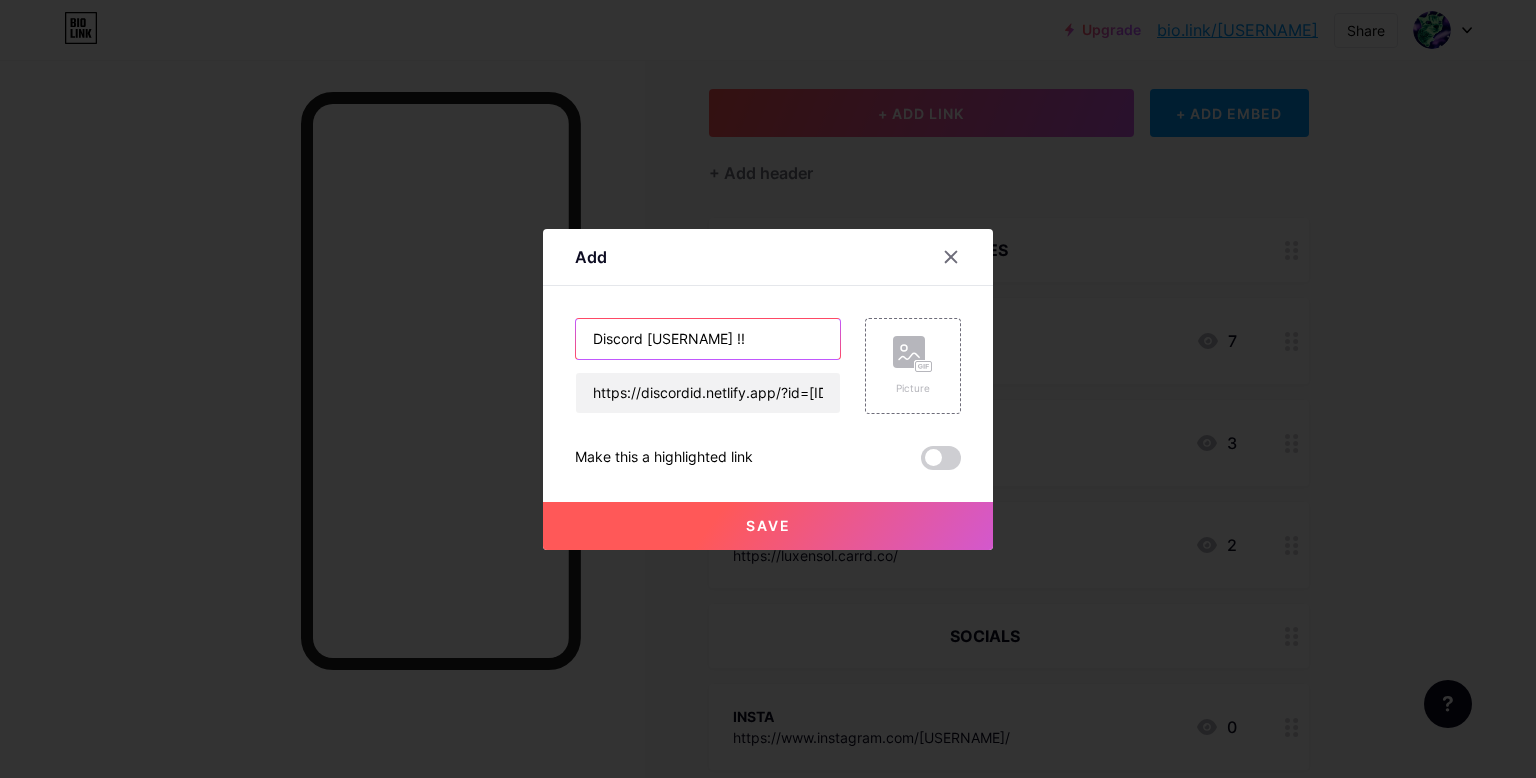 type on "Discord [USERNAME] !!" 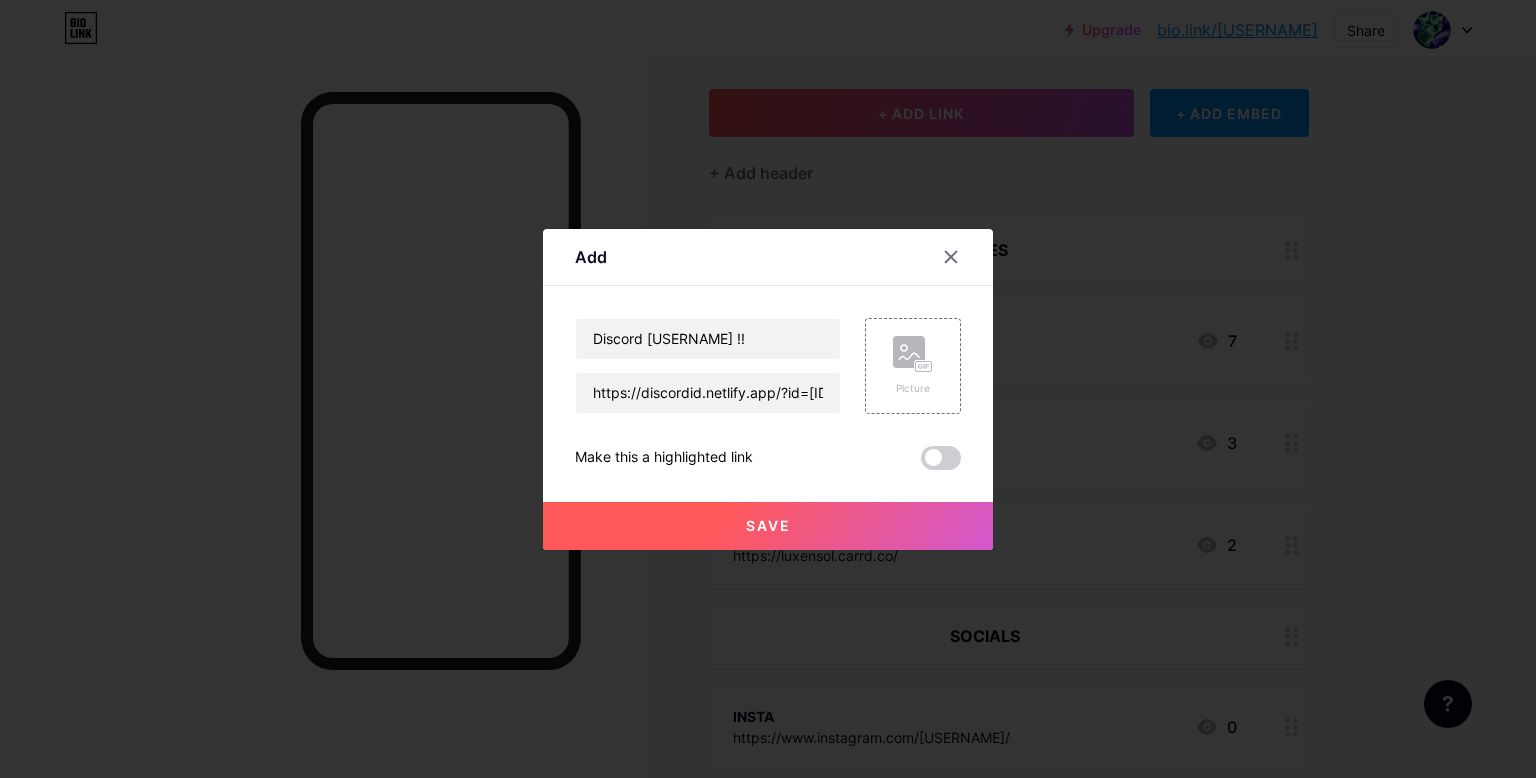 click on "Save" at bounding box center [768, 526] 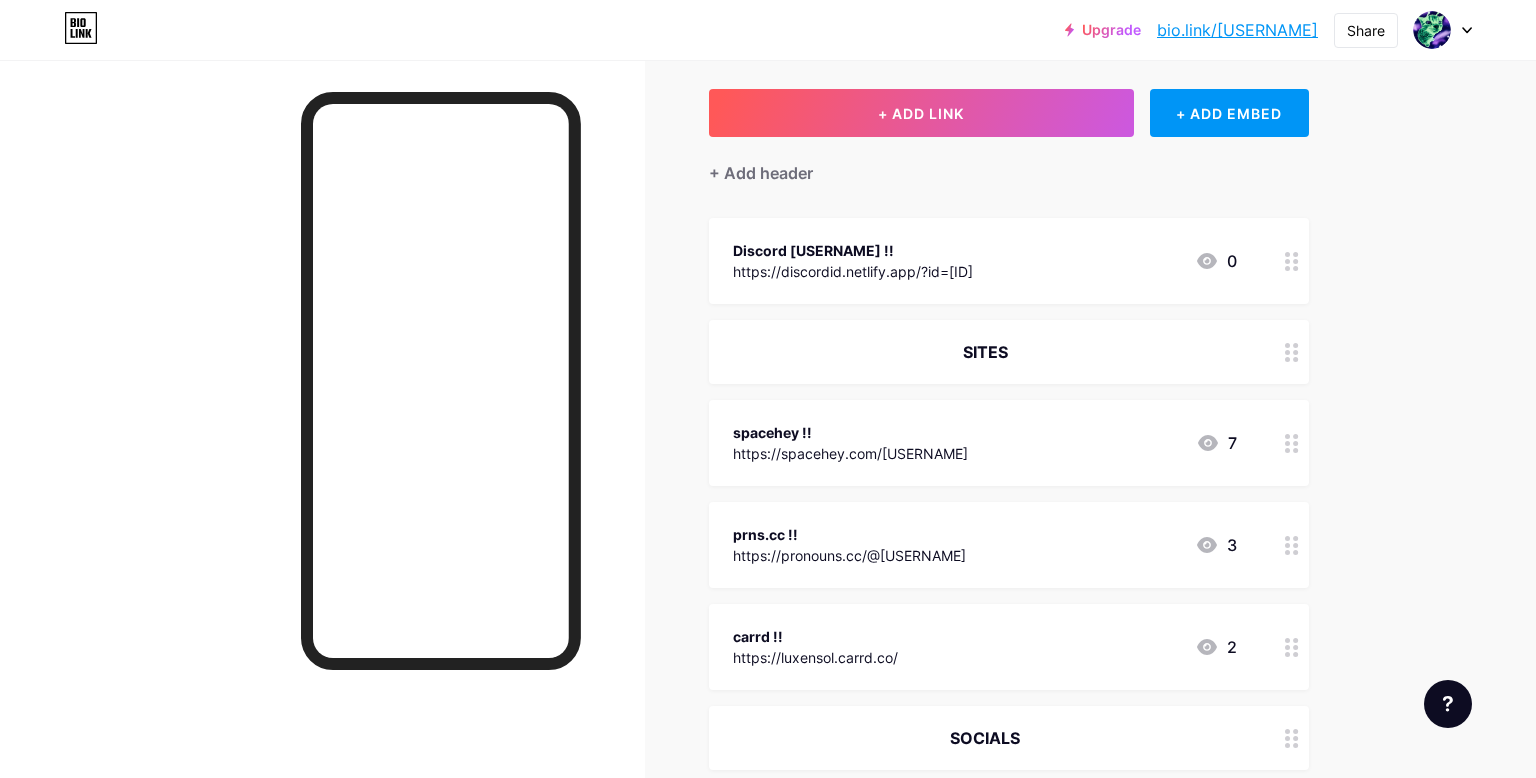 scroll, scrollTop: 279, scrollLeft: 0, axis: vertical 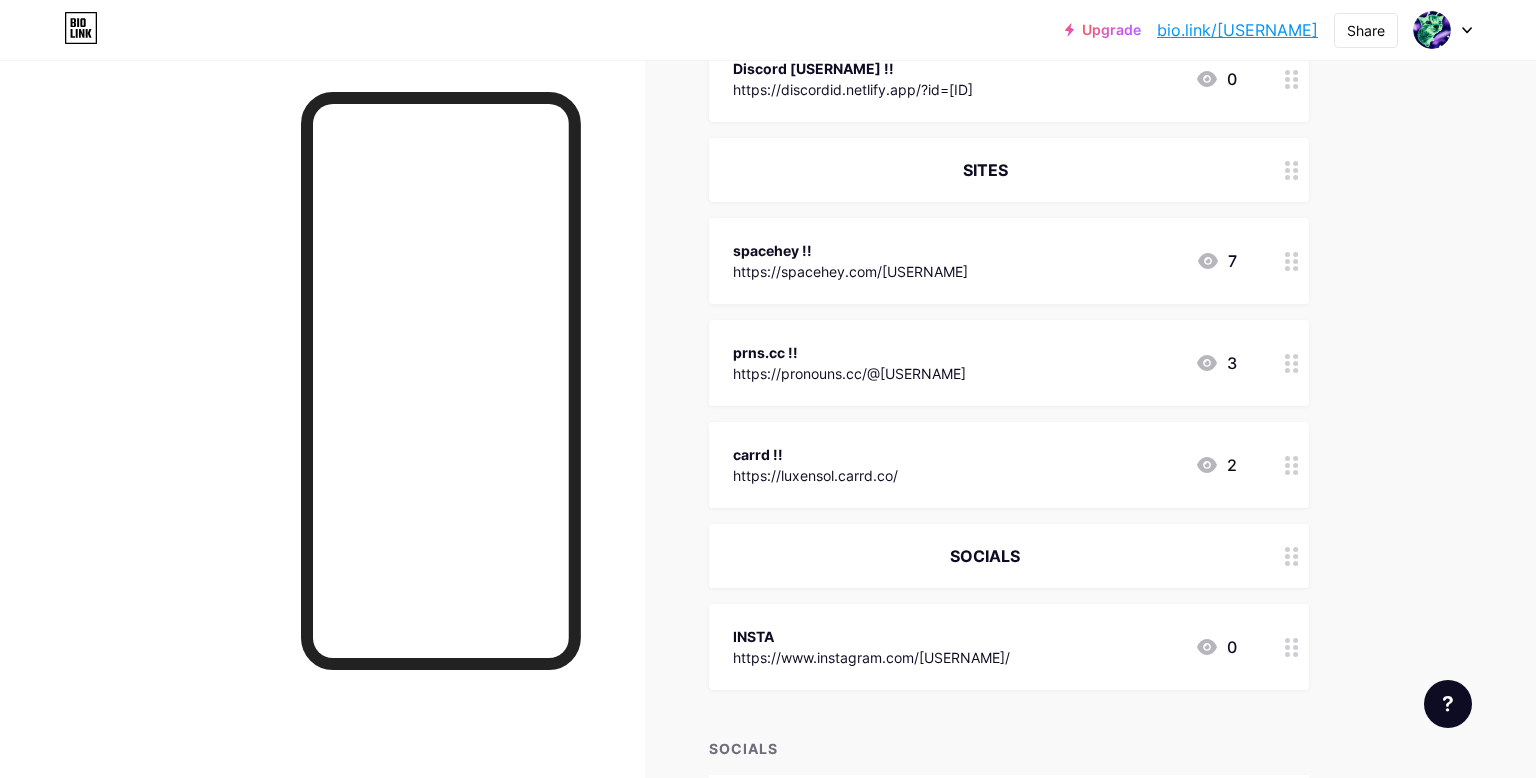 drag, startPoint x: 955, startPoint y: 166, endPoint x: 956, endPoint y: 177, distance: 11.045361 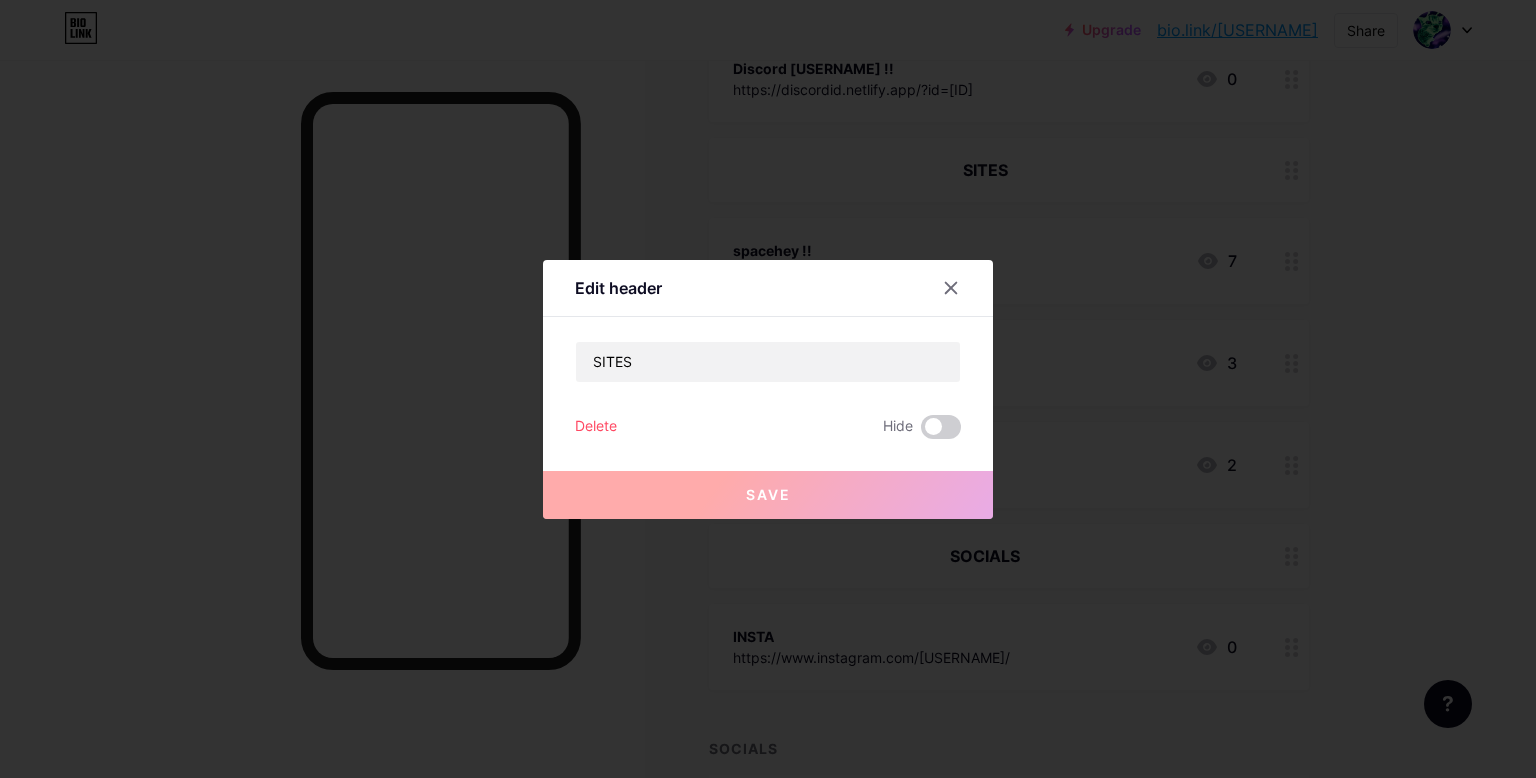click at bounding box center [768, 389] 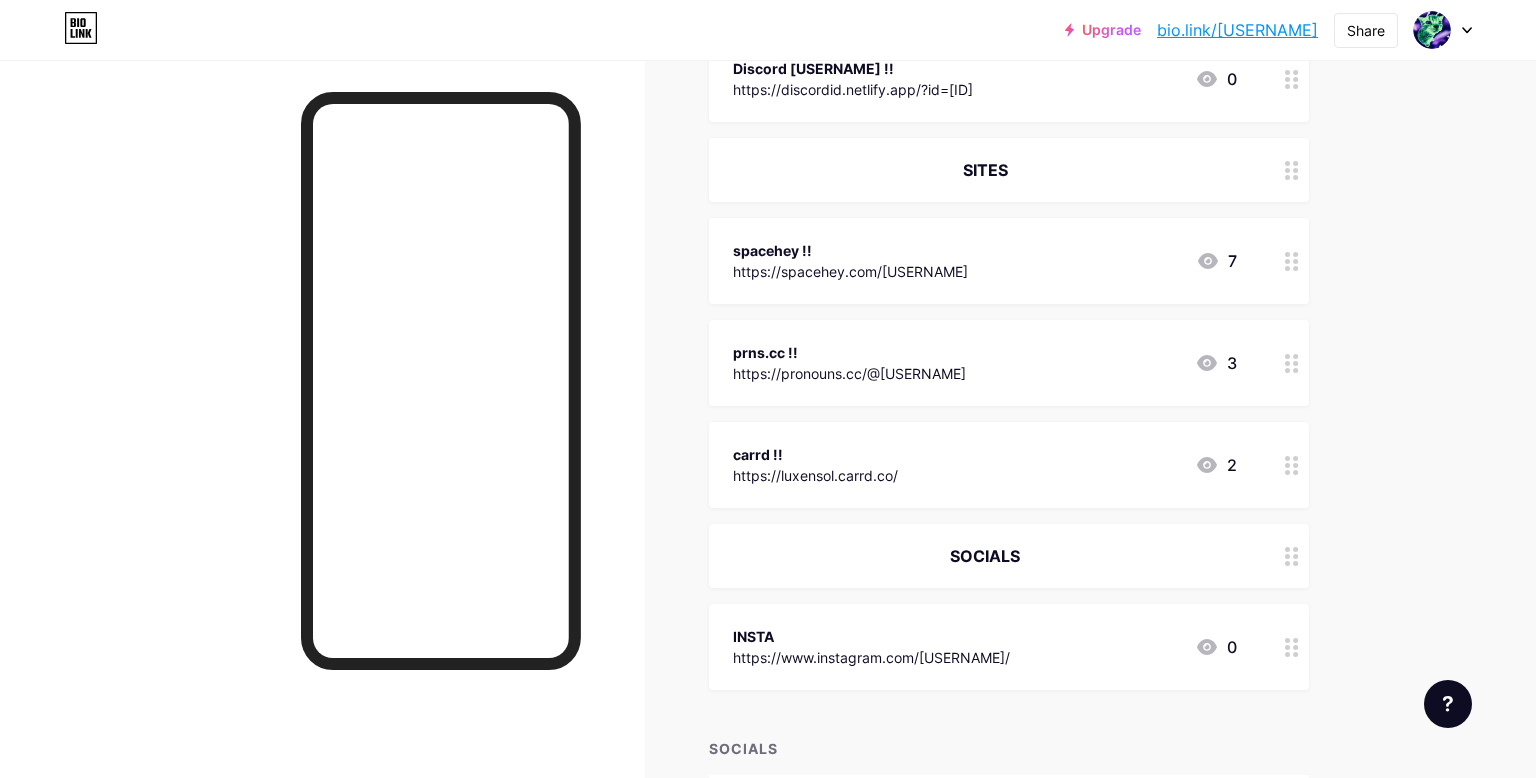 type 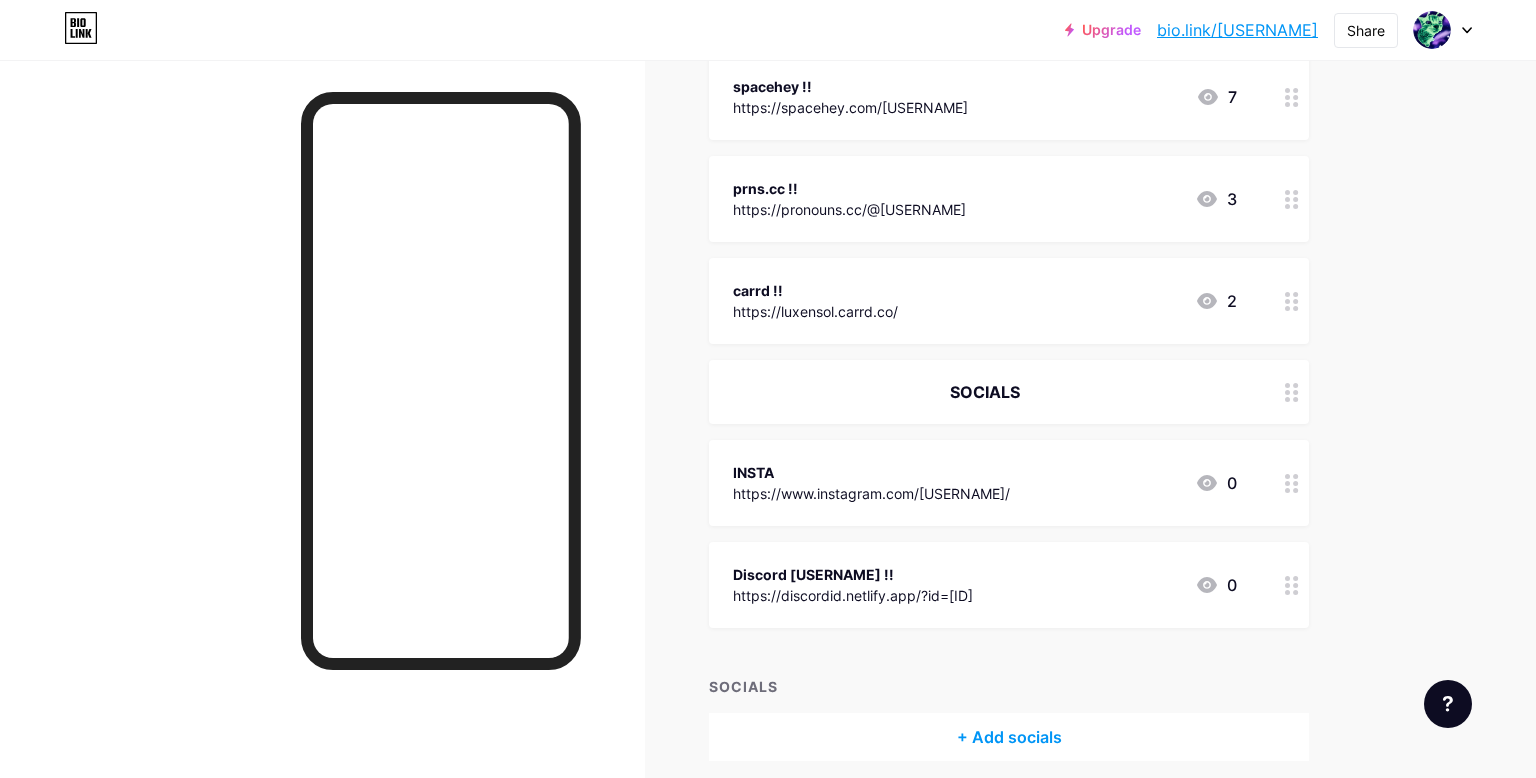 scroll, scrollTop: 344, scrollLeft: 0, axis: vertical 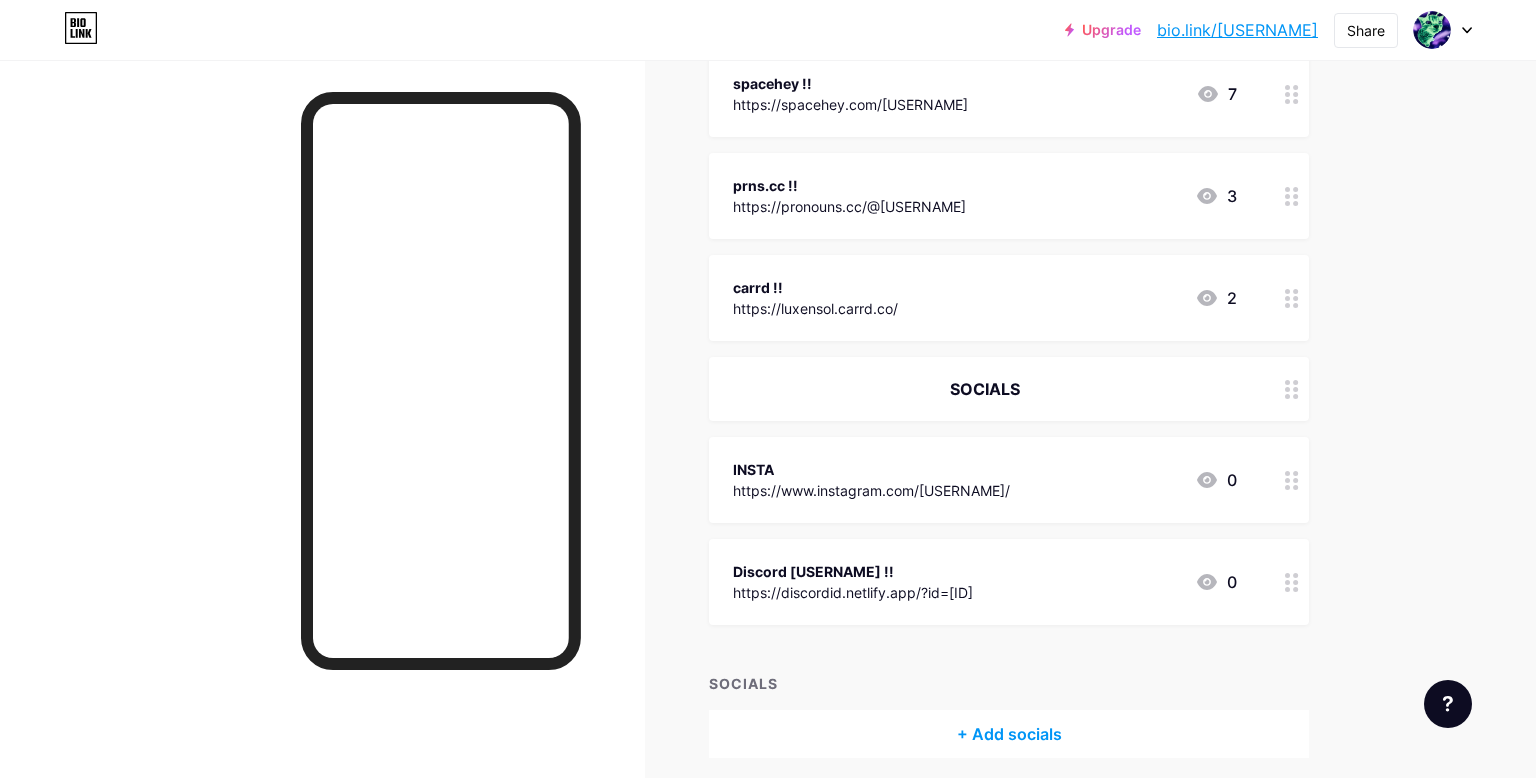 click on "Discord [USERNAME] !!" at bounding box center [853, 571] 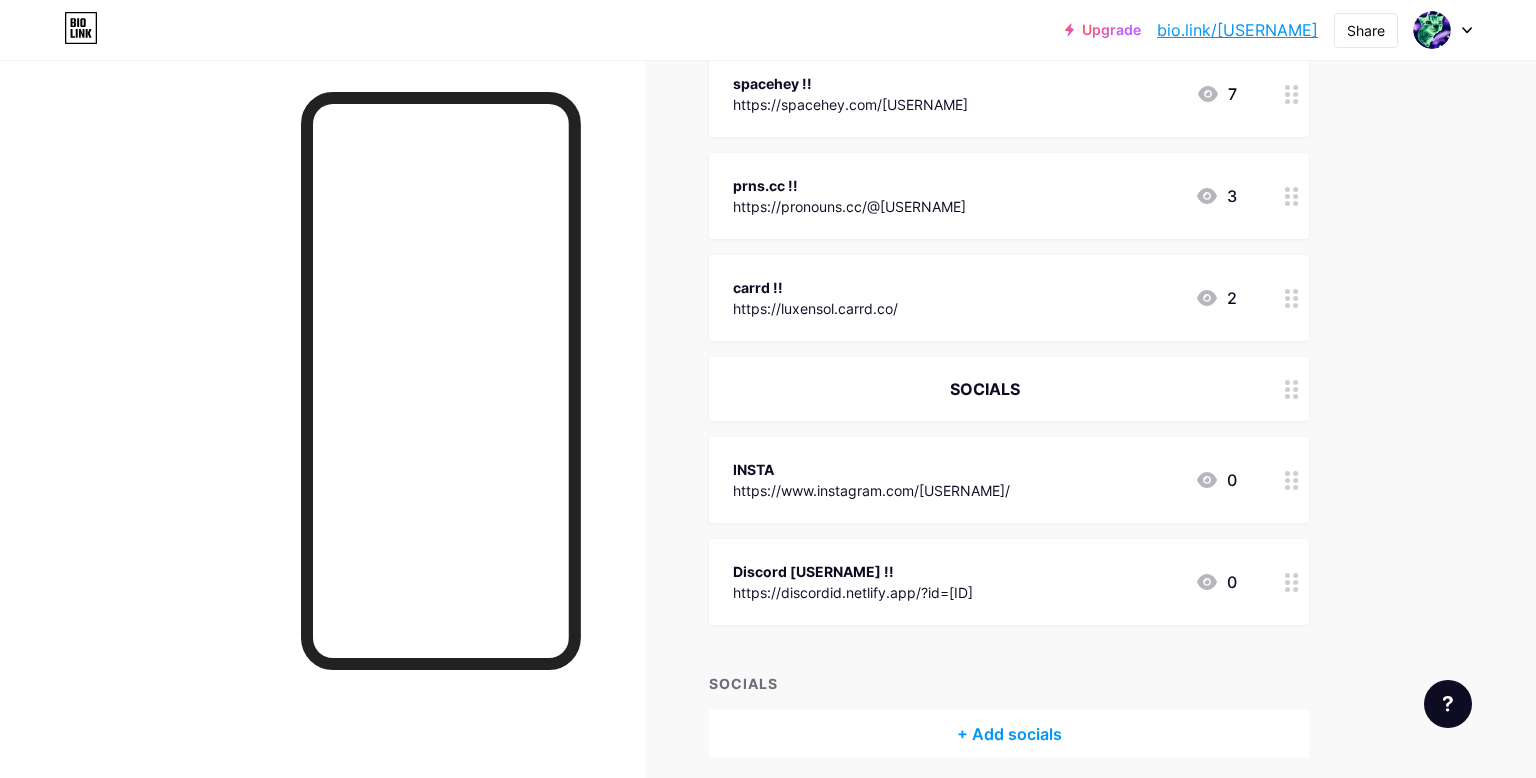 click at bounding box center [768, 389] 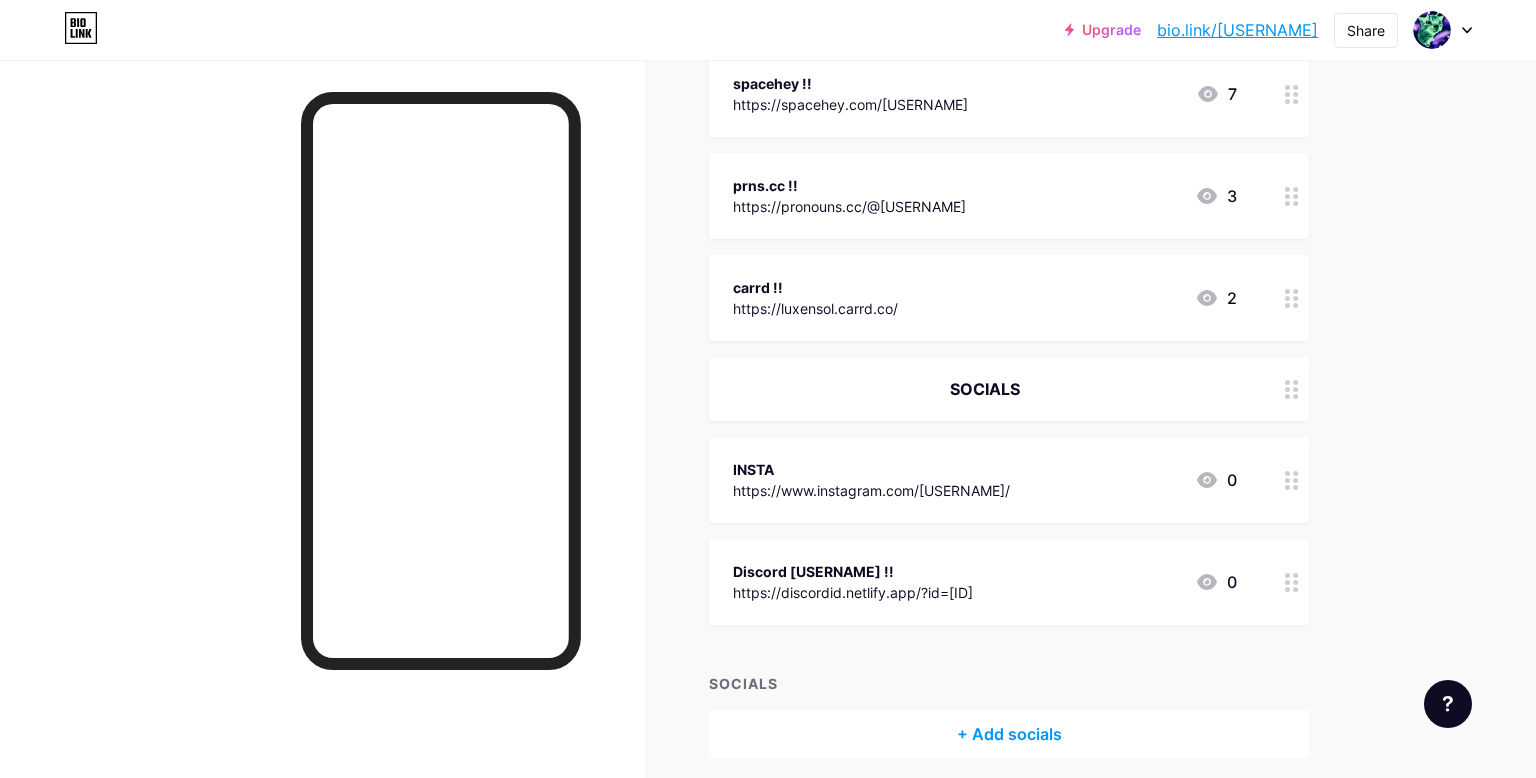 click on "Discord [USERNAME] !!" at bounding box center (853, 571) 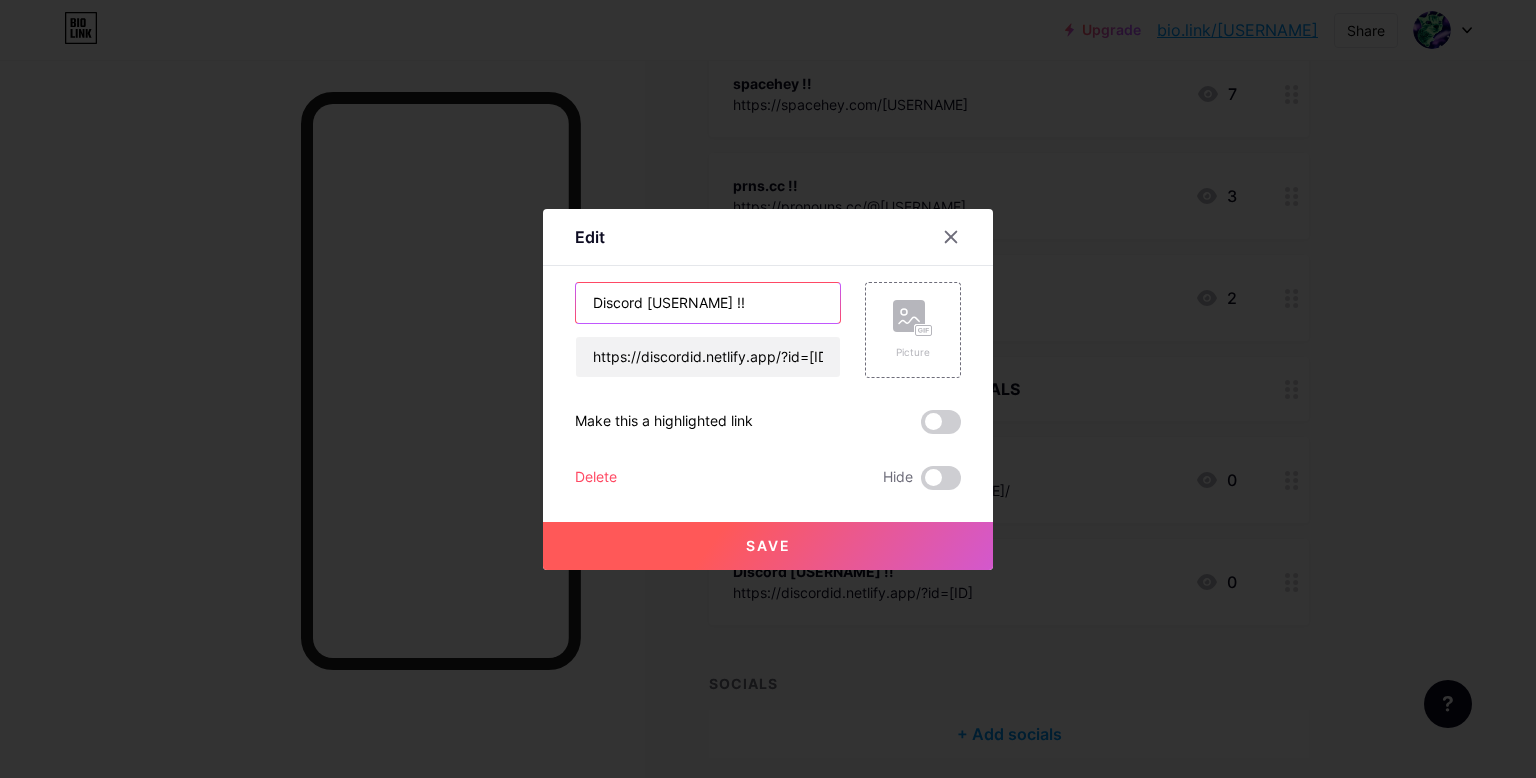 click on "Discord [USERNAME] !!" at bounding box center (708, 303) 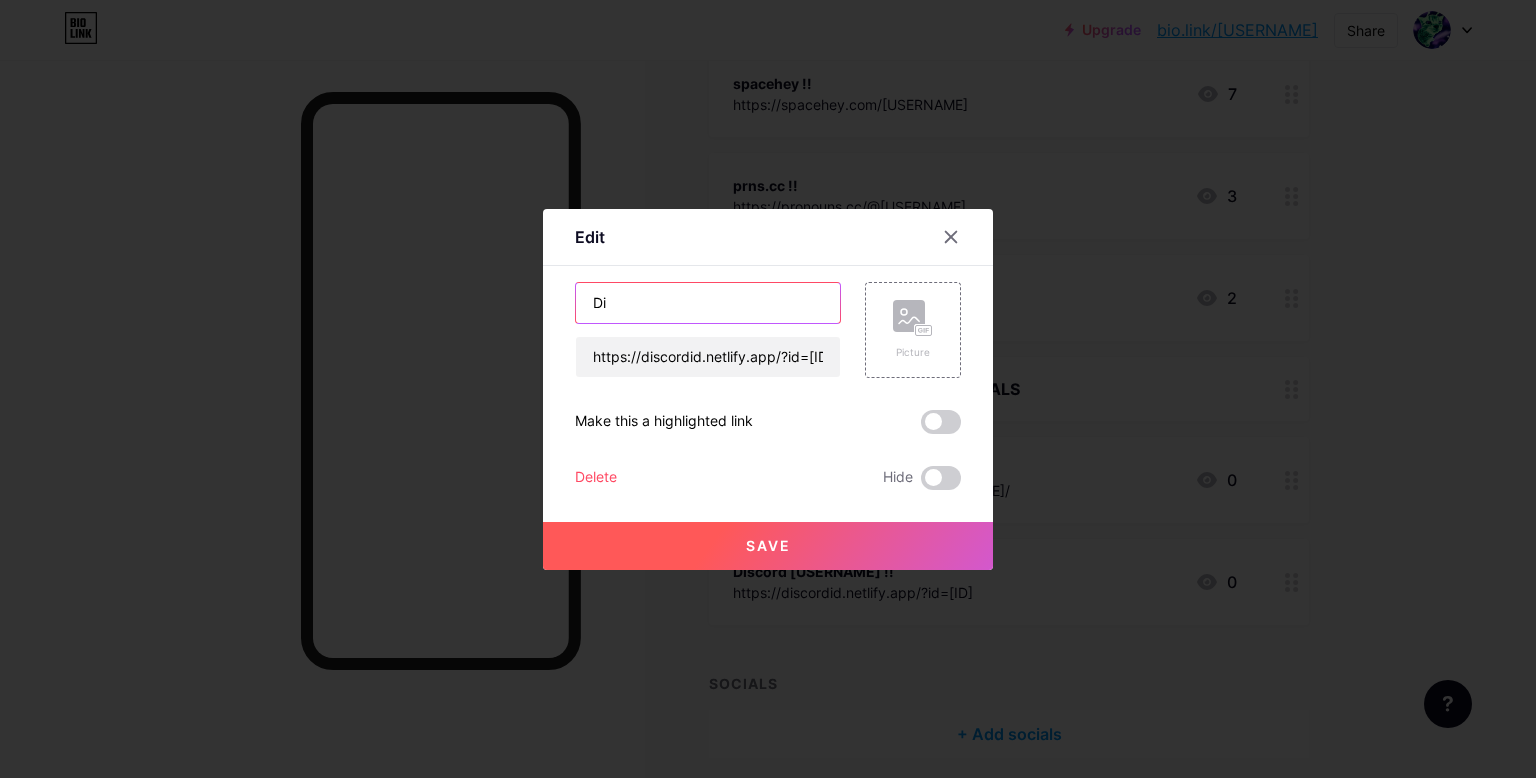 type on "D" 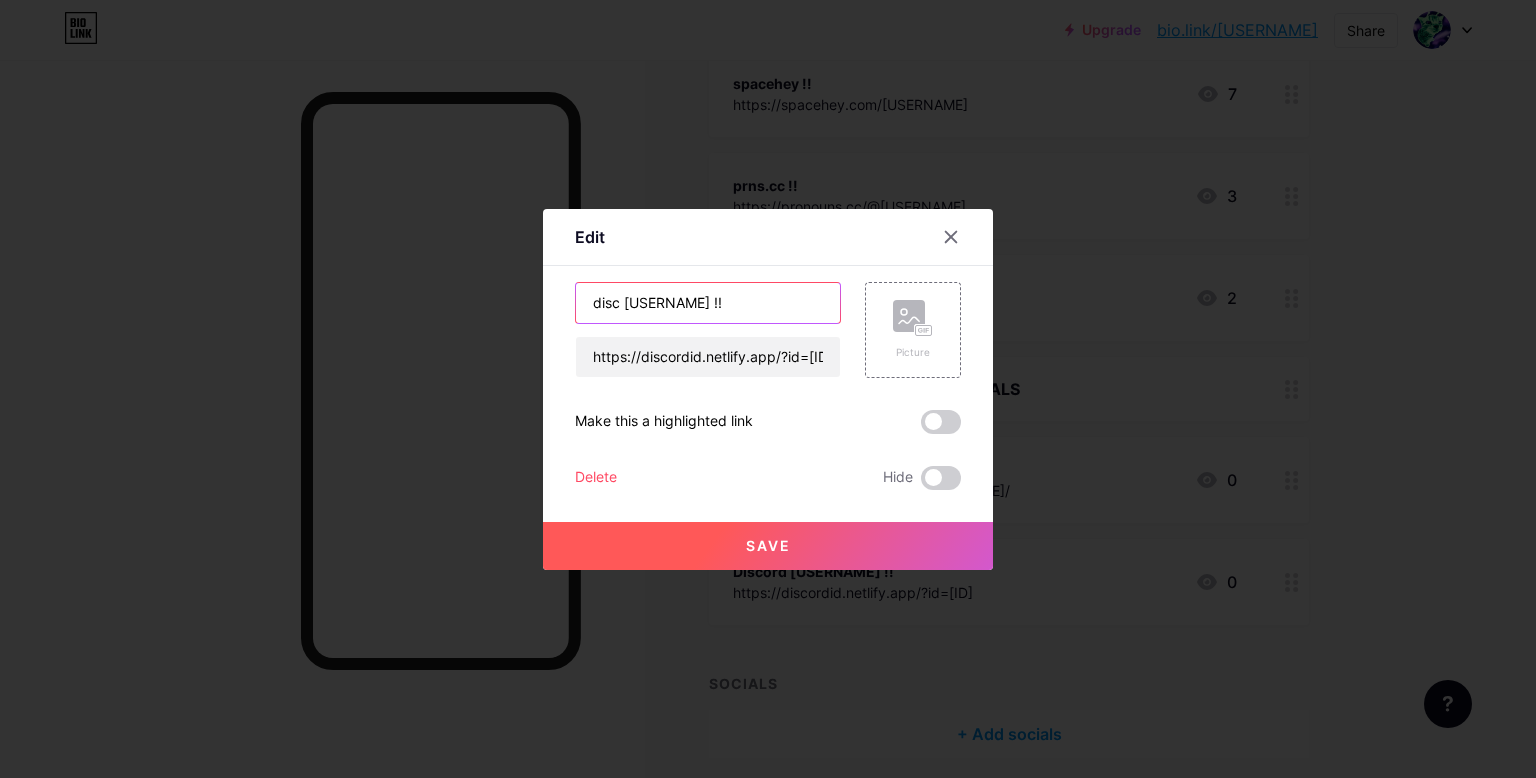 type on "disc [USERNAME] !!" 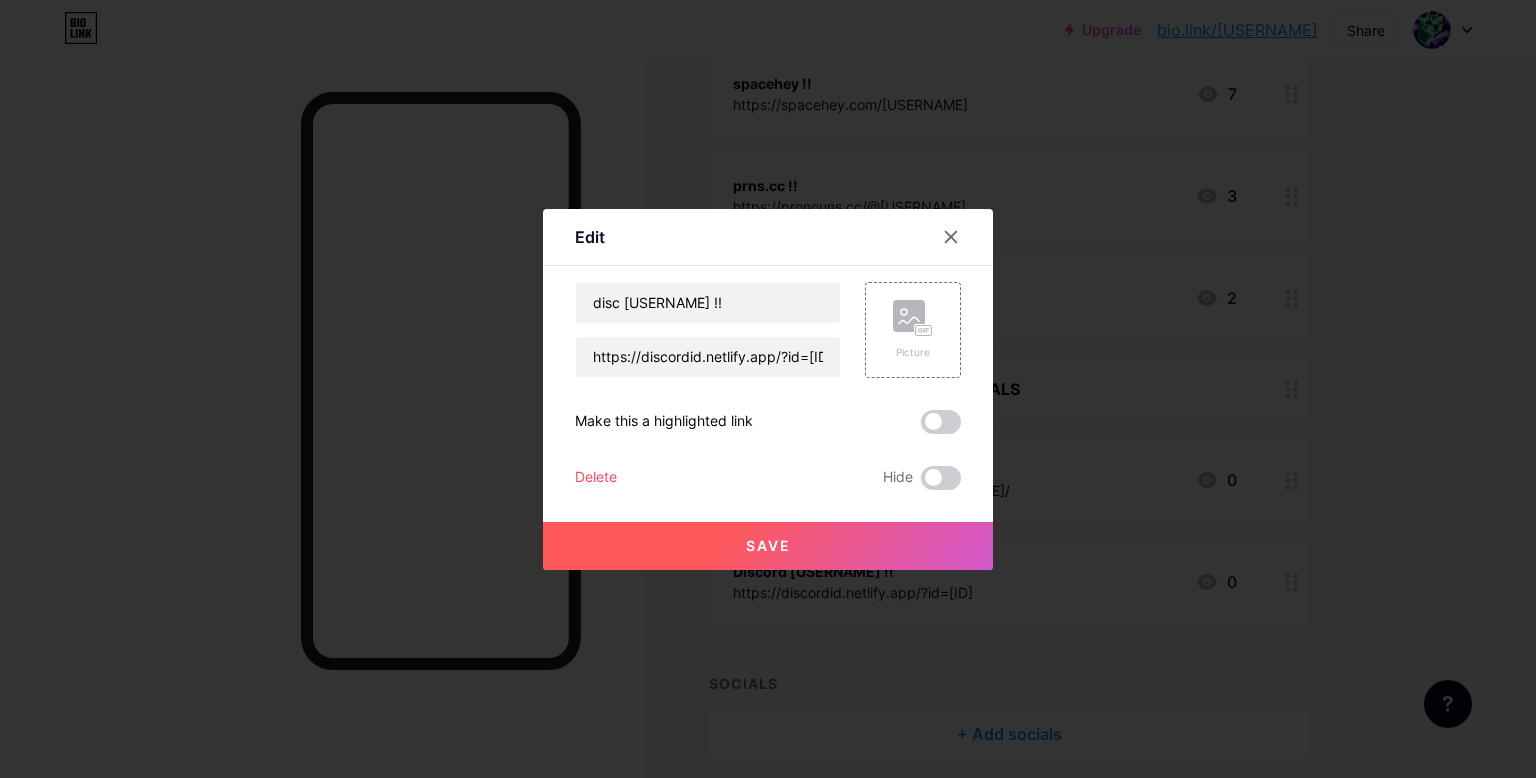 click on "Save" at bounding box center (768, 546) 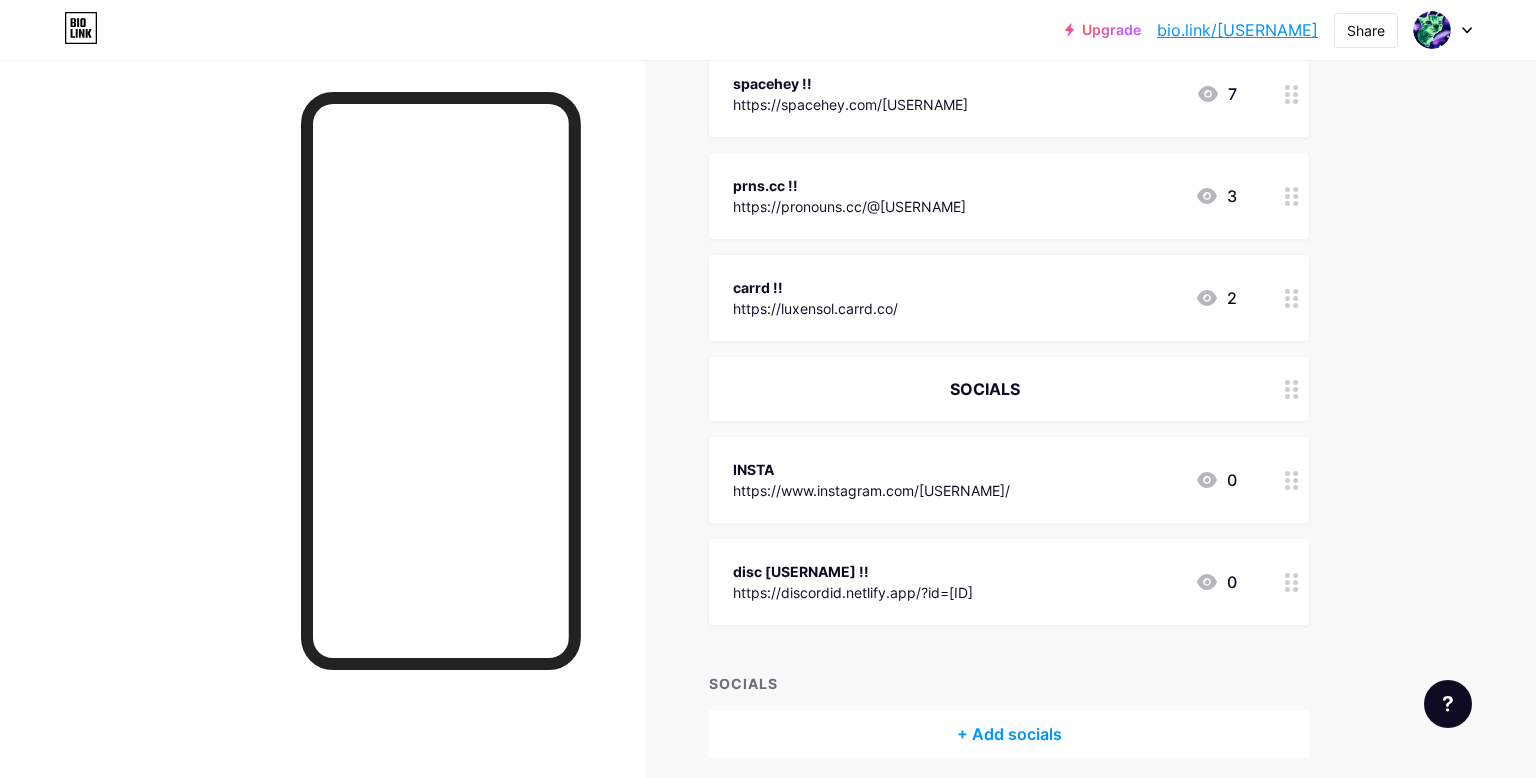 click on "INSTA" at bounding box center (871, 469) 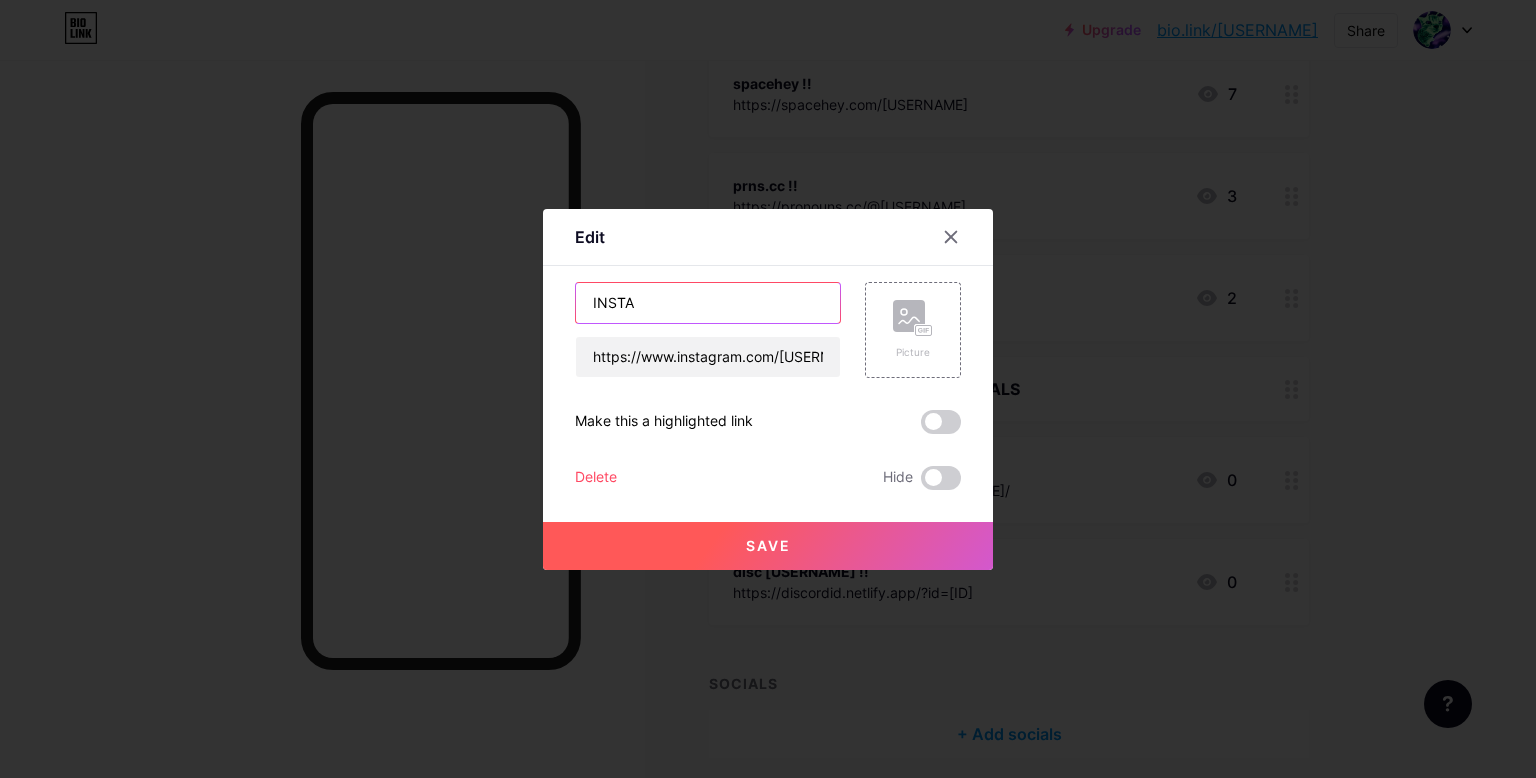 drag, startPoint x: 687, startPoint y: 308, endPoint x: 315, endPoint y: 276, distance: 373.3738 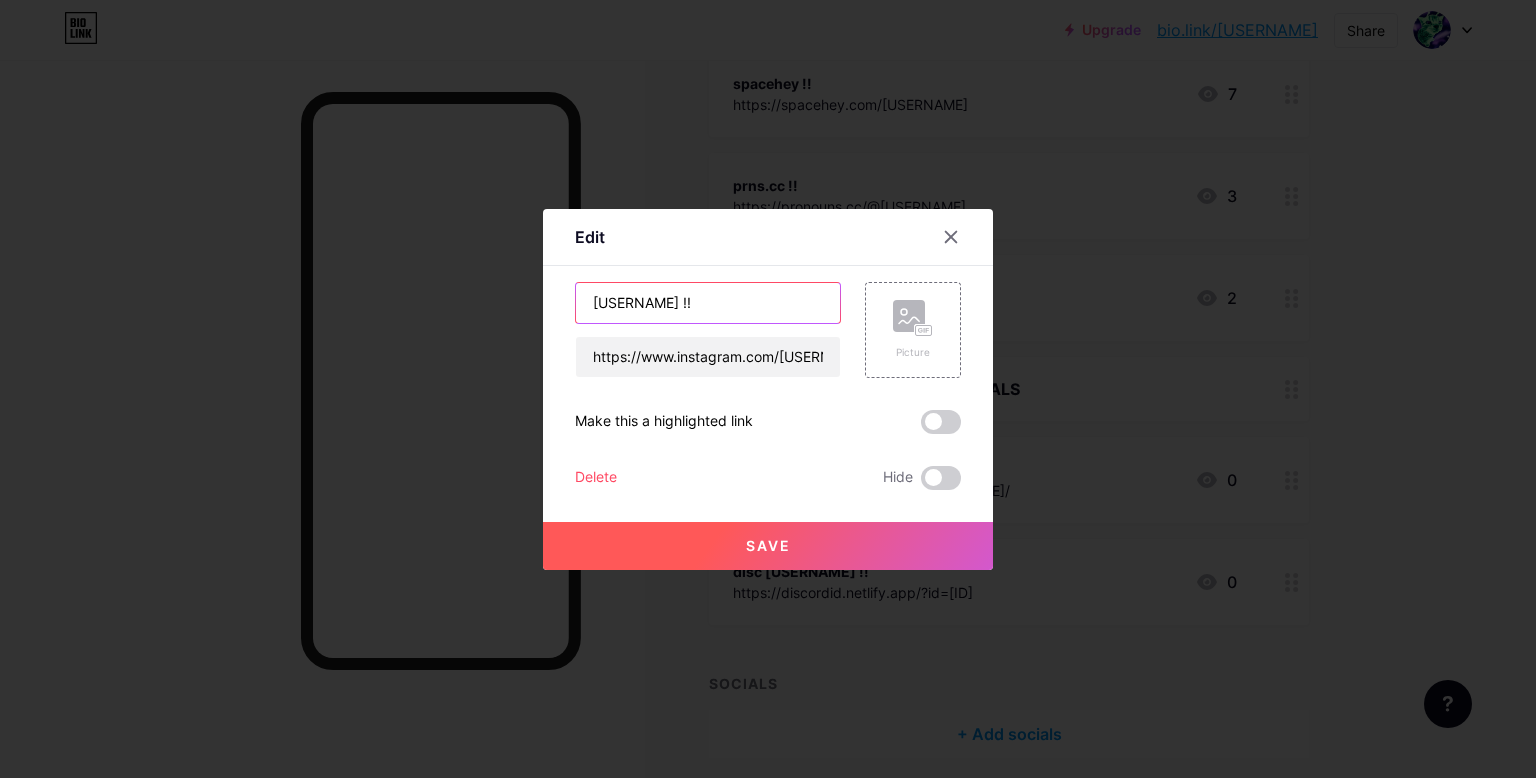 type on "[USERNAME] !!" 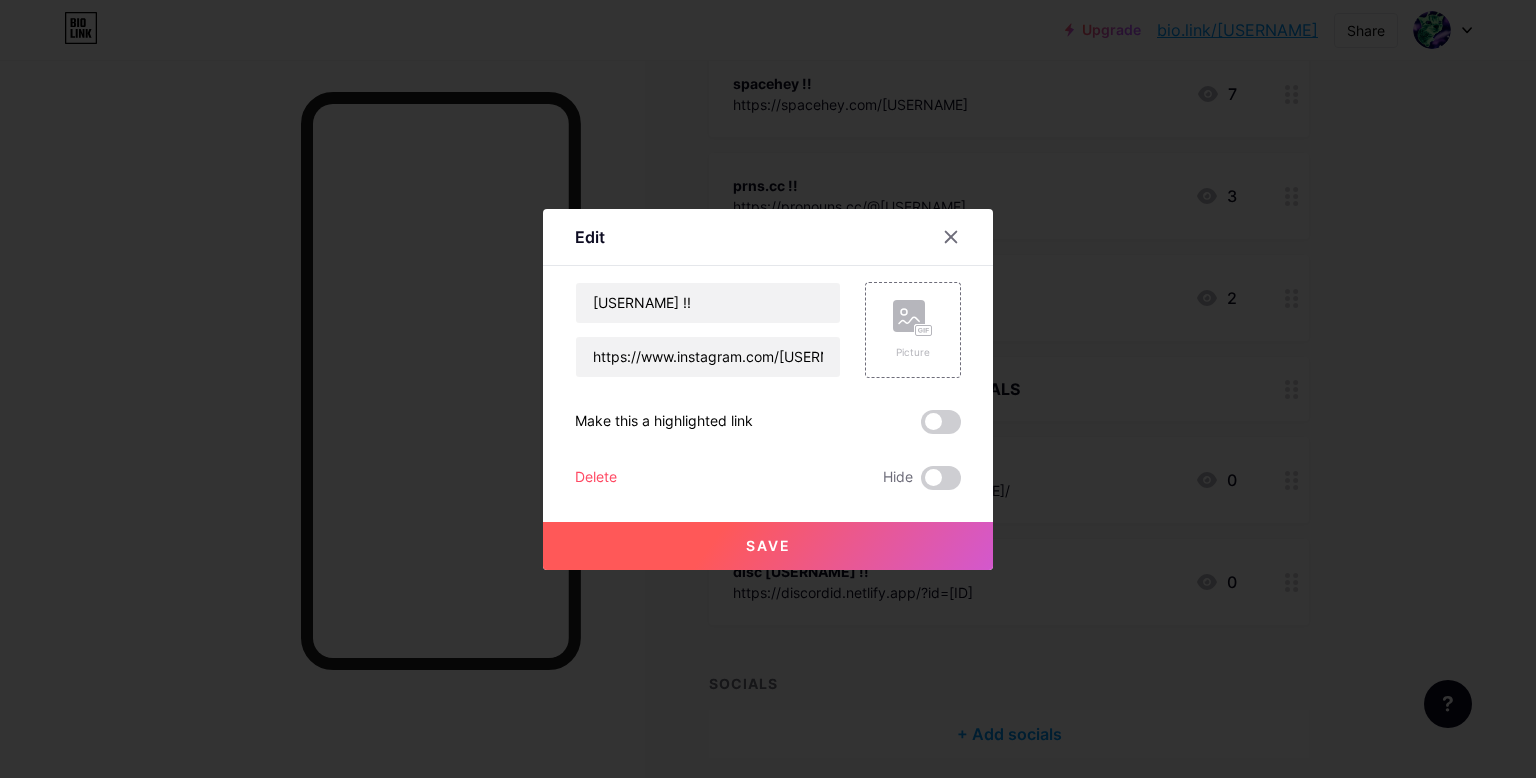 click on "Save" at bounding box center [768, 546] 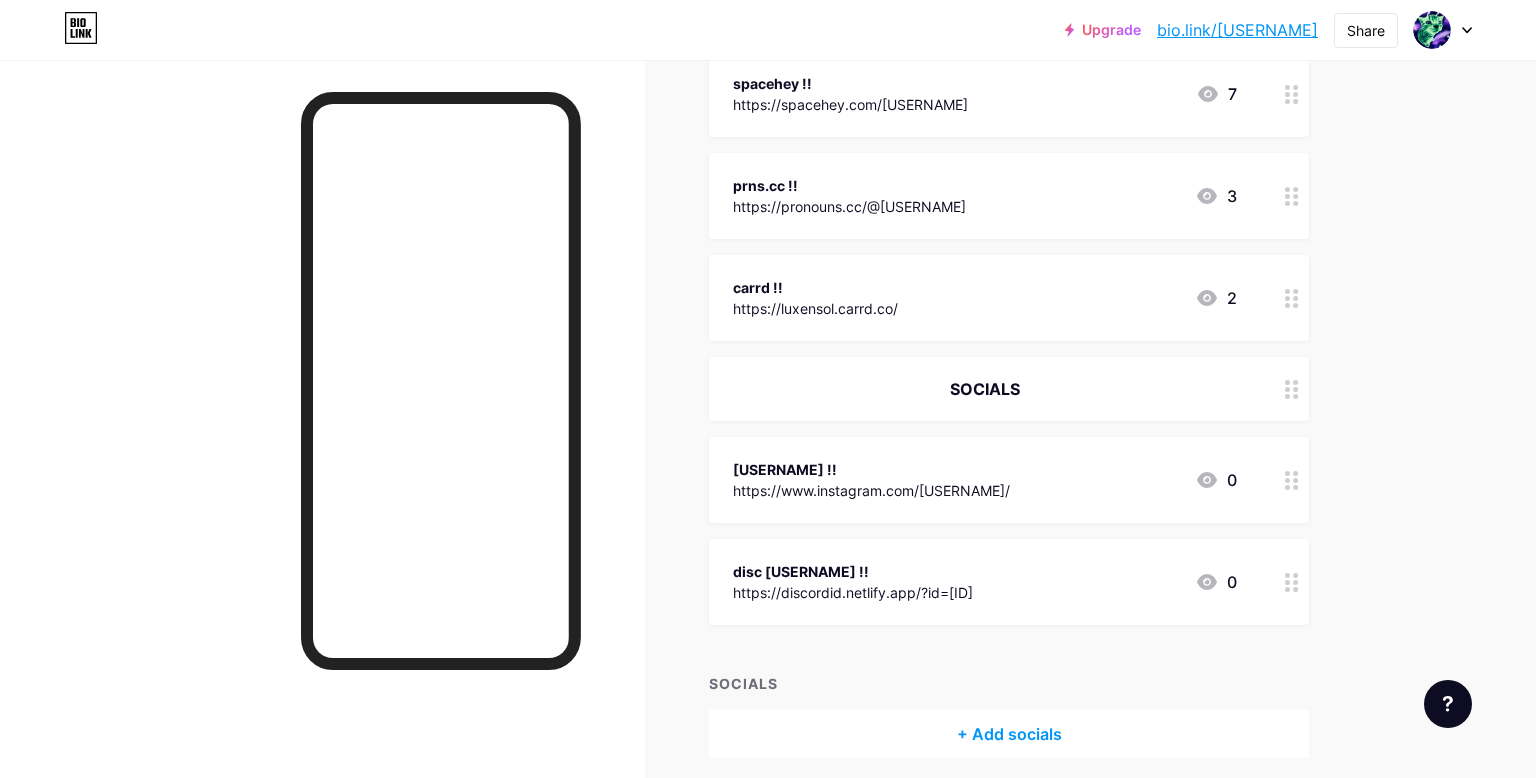 click on "carrd !!
https://luxensol.carrd.co/
[NUMBER]" at bounding box center (985, 298) 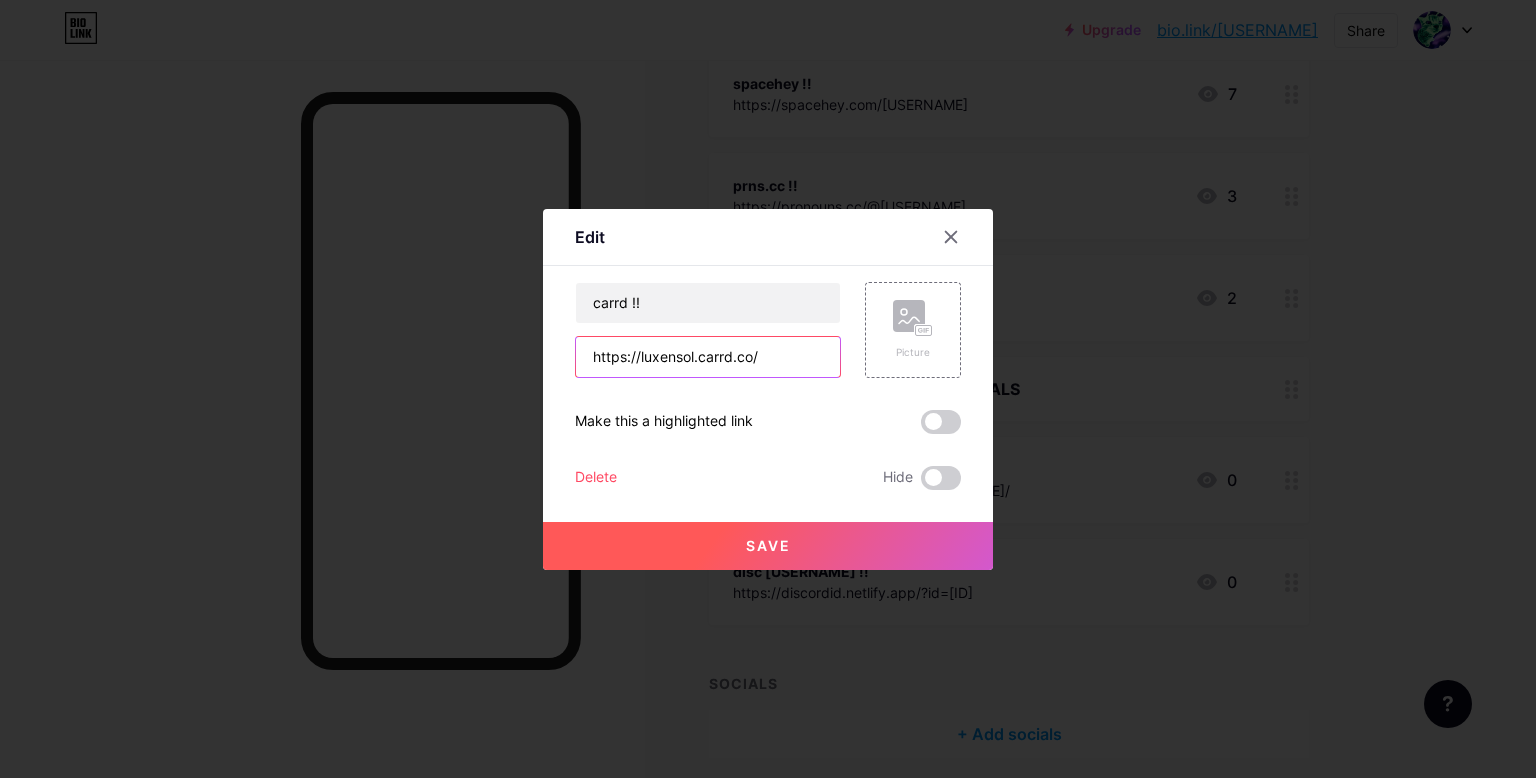 click on "https://luxensol.carrd.co/" at bounding box center [708, 357] 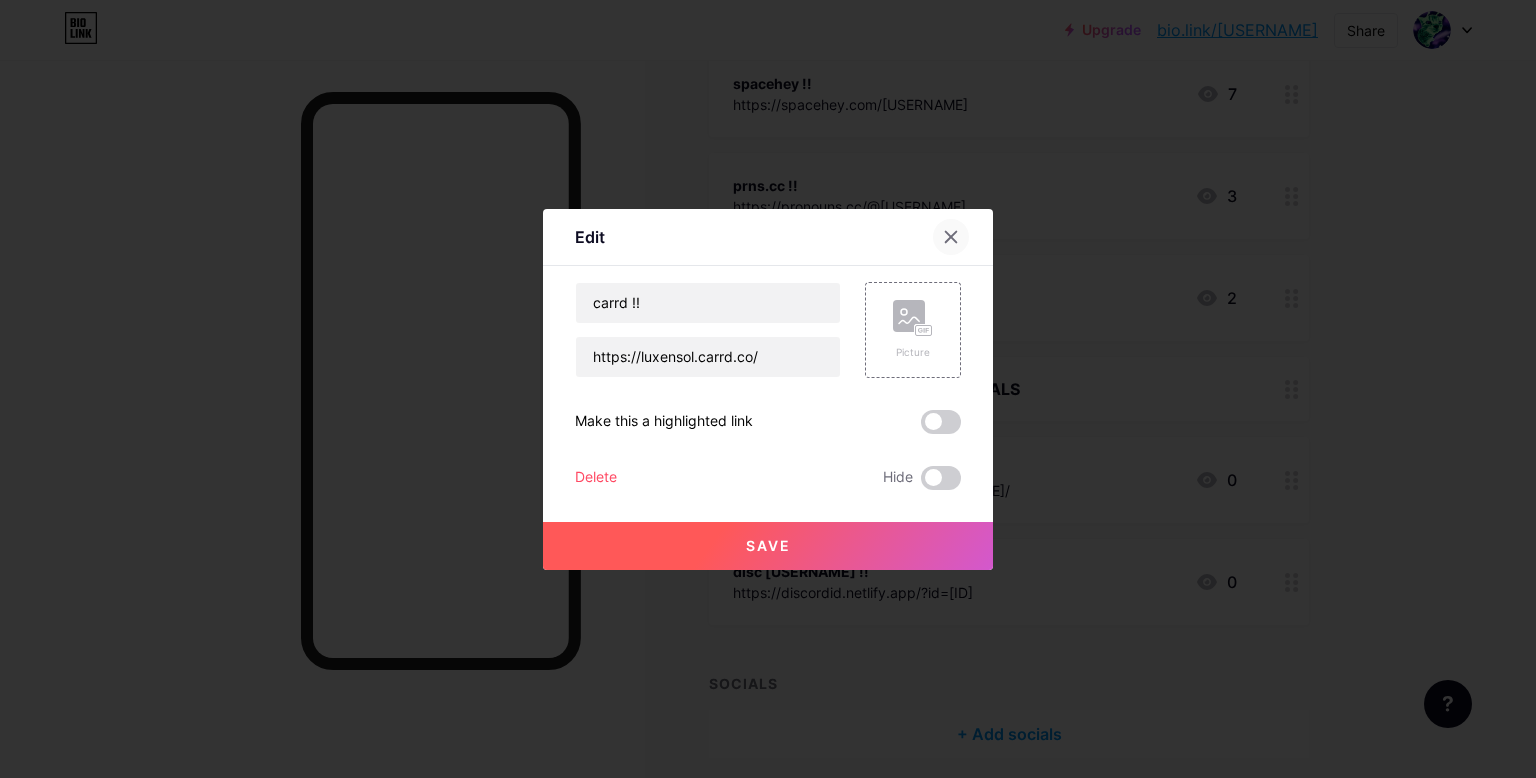 click at bounding box center [951, 237] 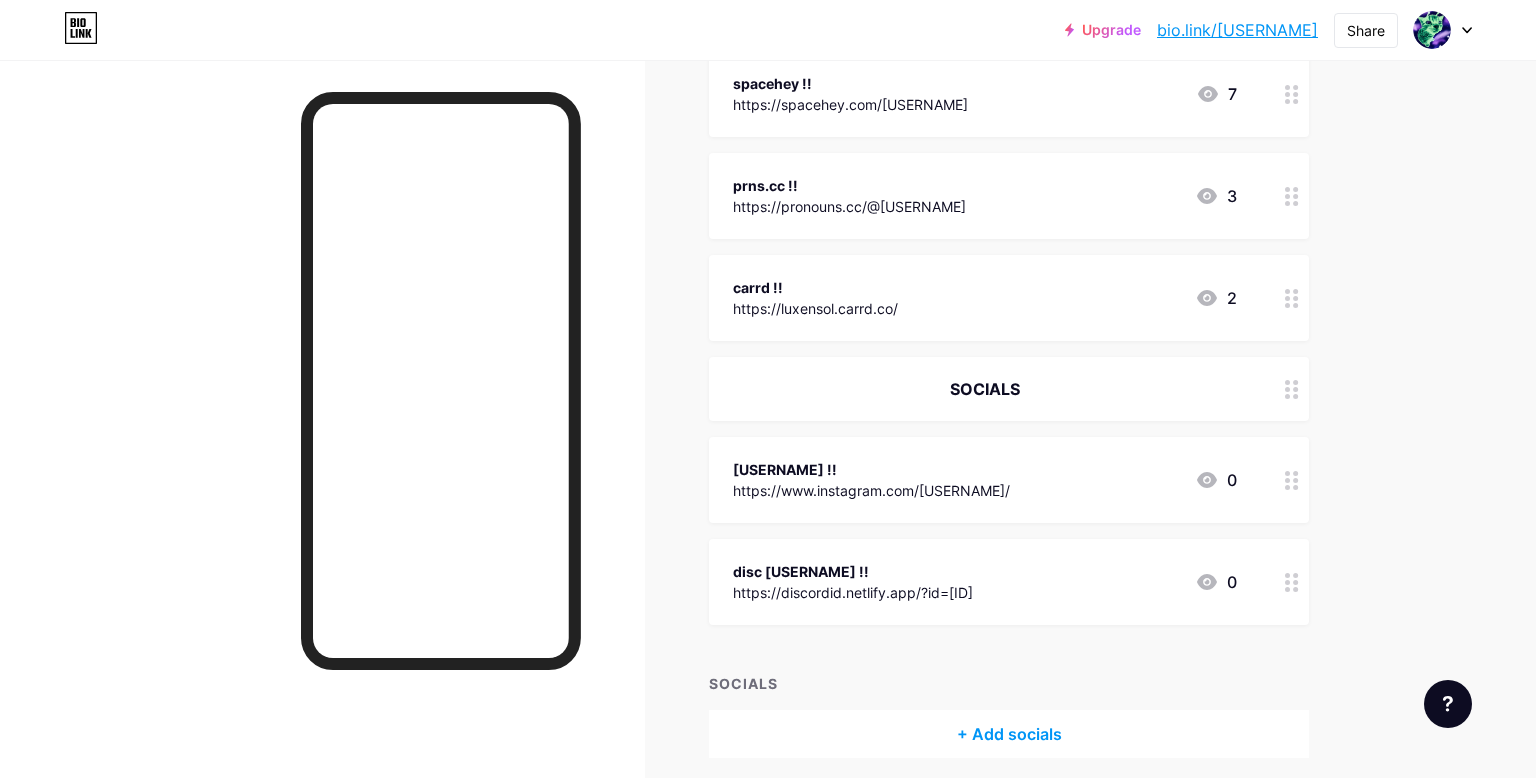 click on "carrd !!
https://luxensol.carrd.co/
[NUMBER]" at bounding box center (985, 298) 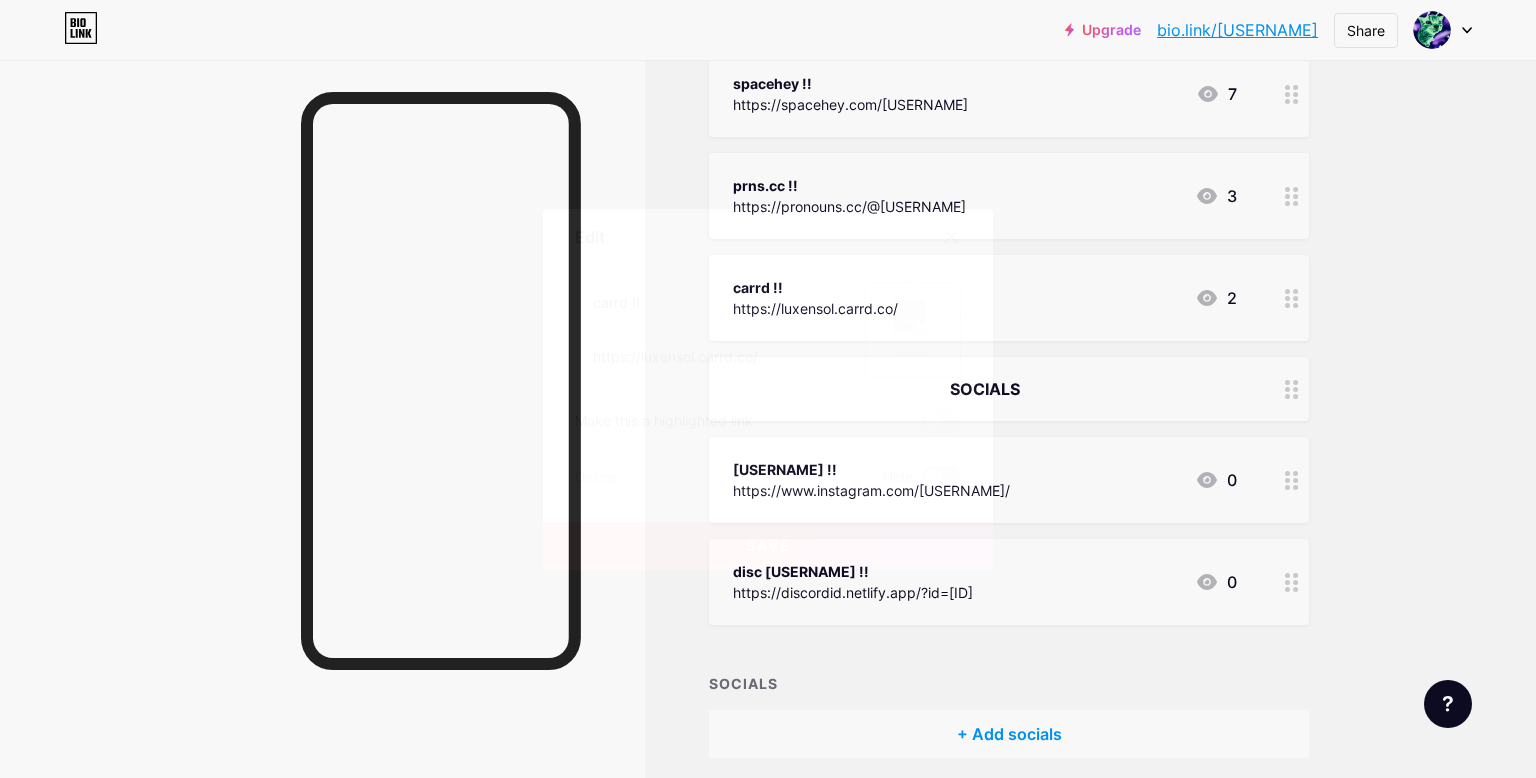 click at bounding box center (941, 478) 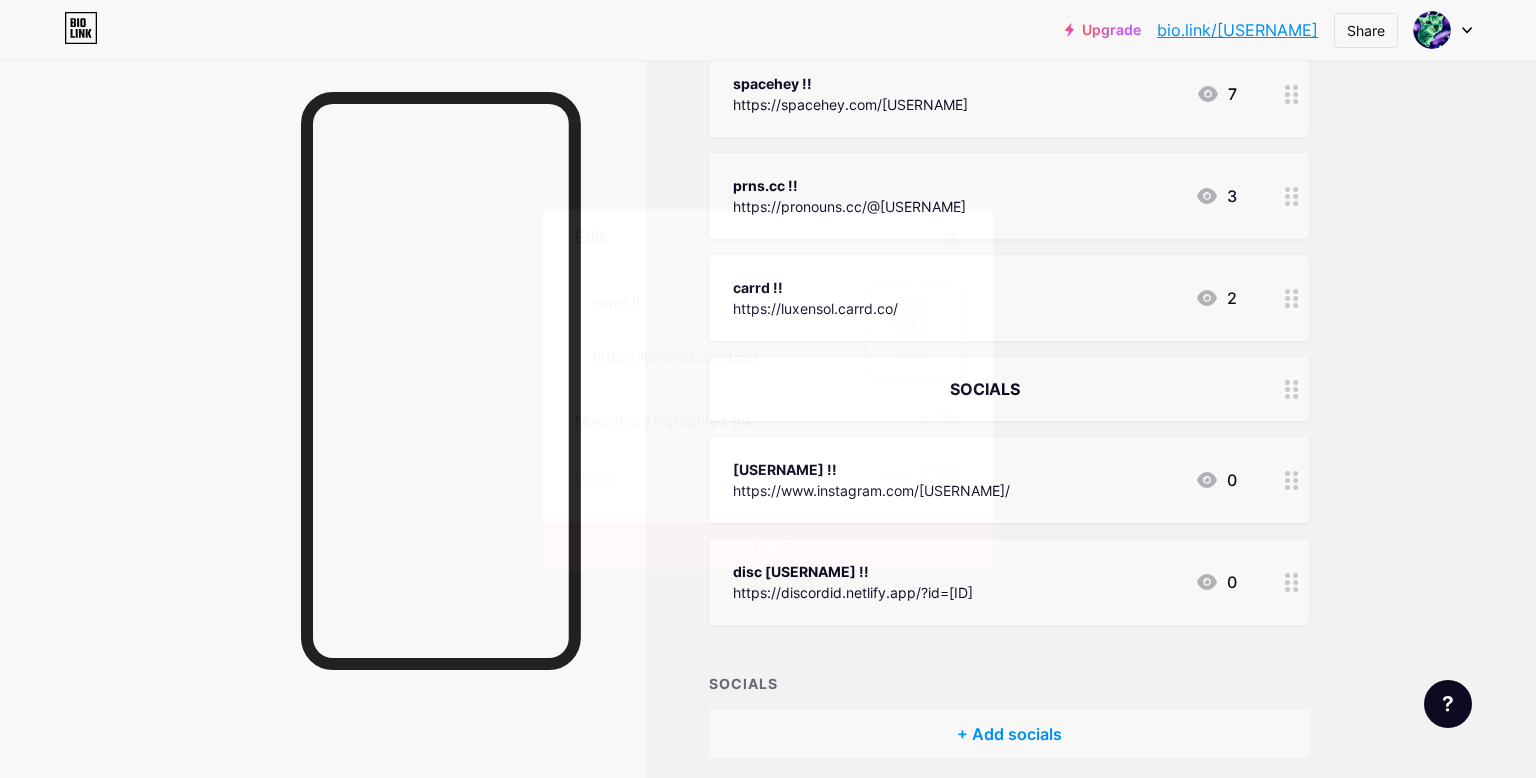 click at bounding box center (921, 483) 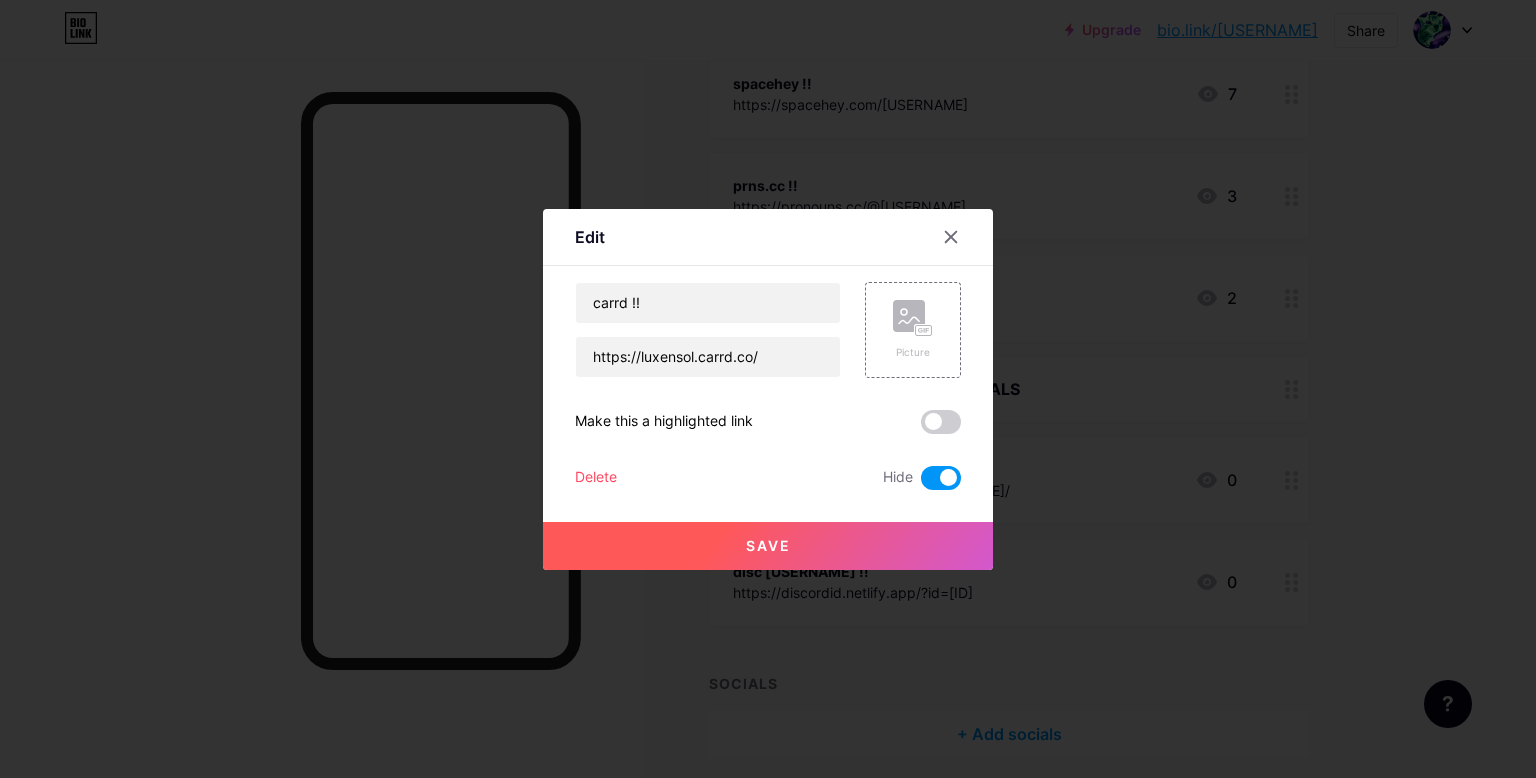 click on "Save" at bounding box center [768, 546] 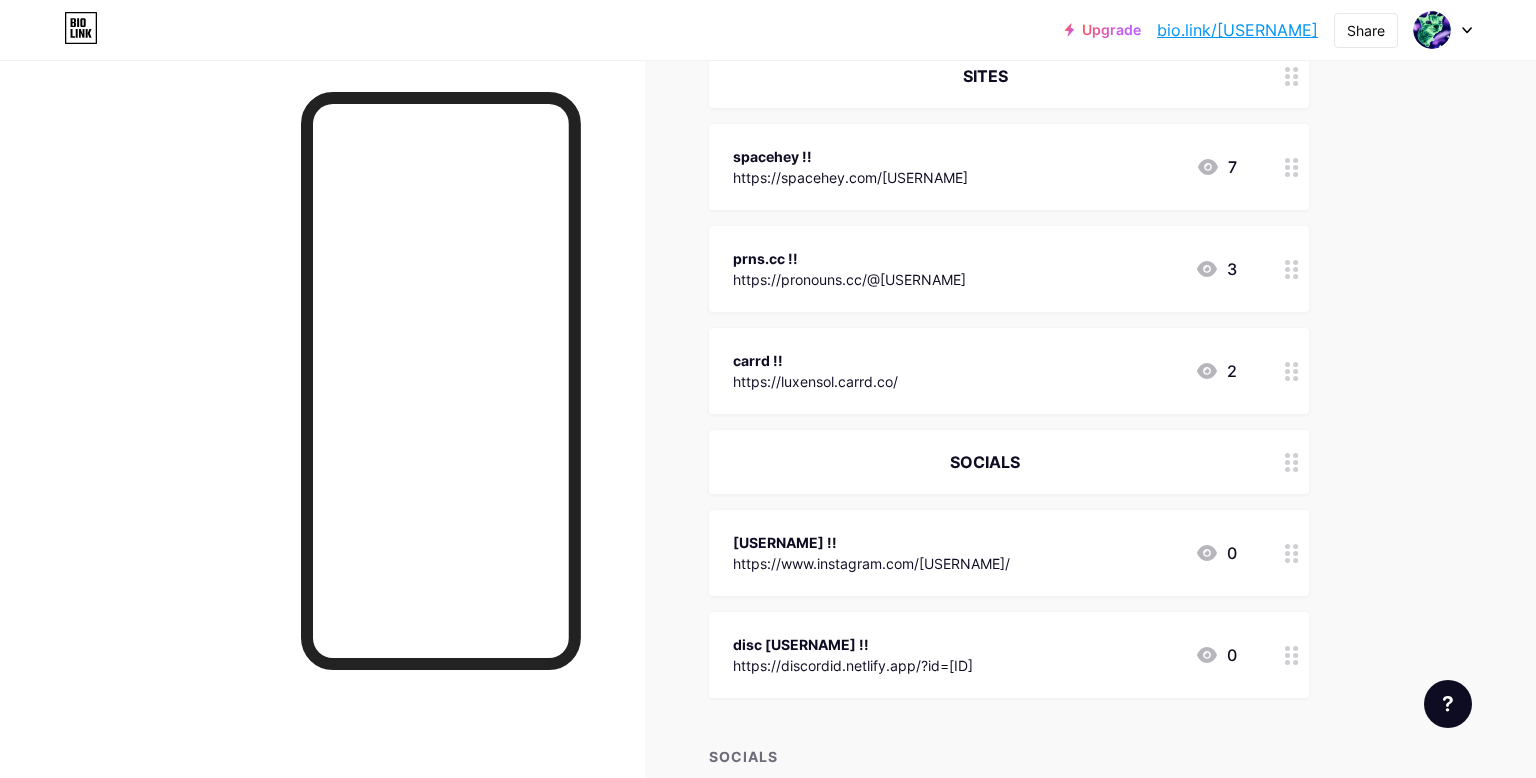 scroll, scrollTop: 272, scrollLeft: 0, axis: vertical 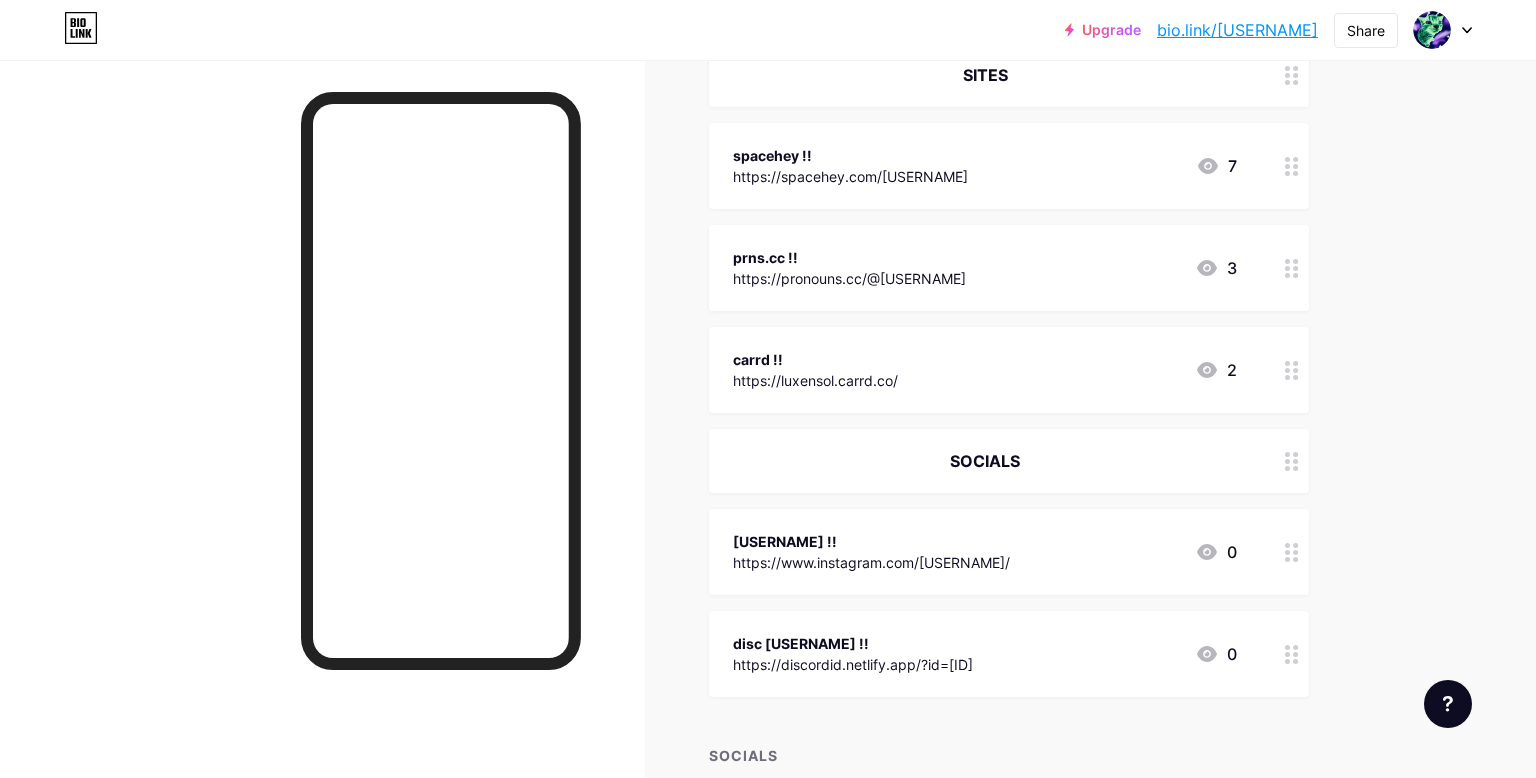 click on "carrd !!
https://luxensol.carrd.co/
[NUMBER]" at bounding box center [985, 370] 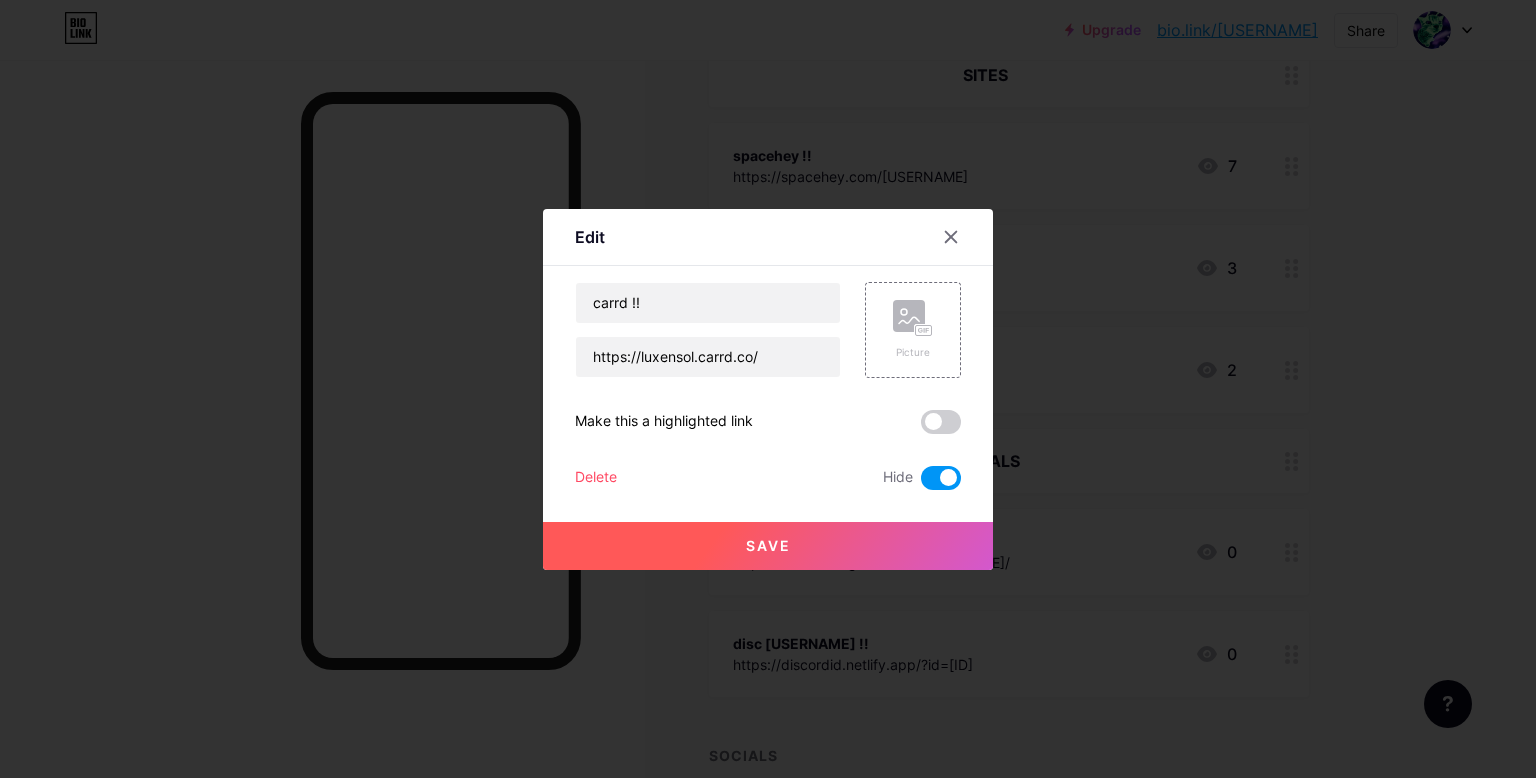 click on "Delete" at bounding box center (596, 478) 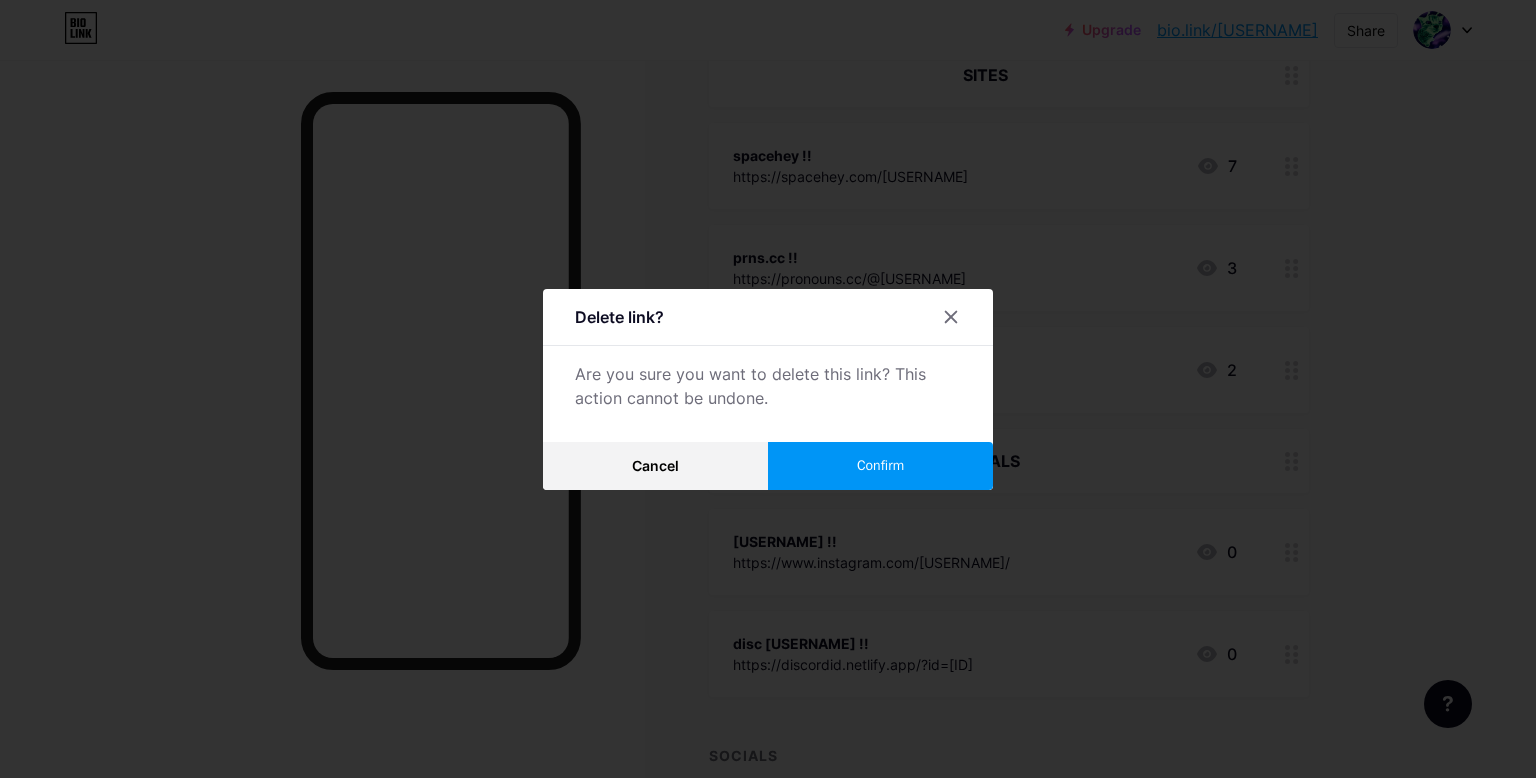 click on "Confirm" at bounding box center (880, 466) 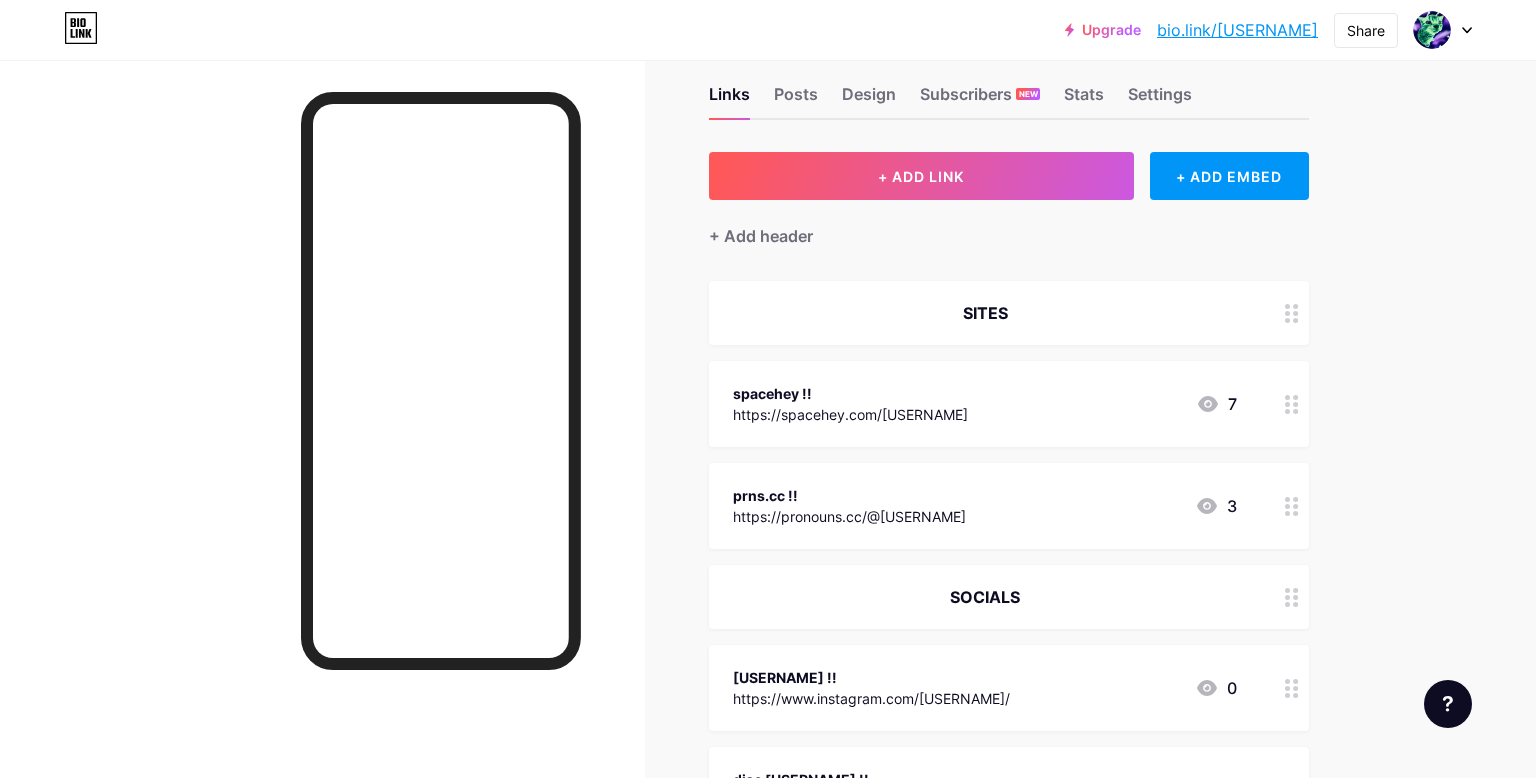 scroll, scrollTop: 40, scrollLeft: 0, axis: vertical 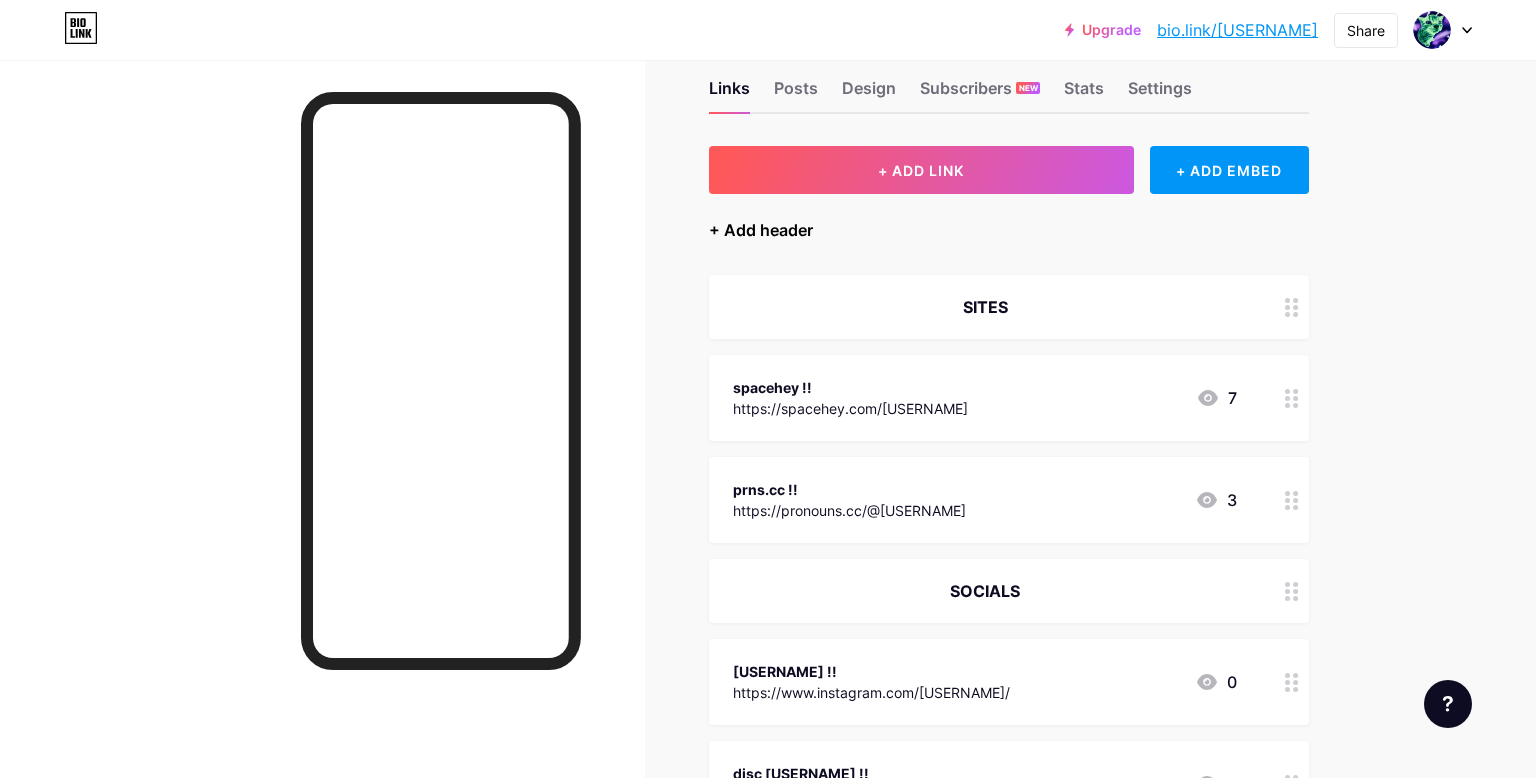 click on "+ Add header" at bounding box center [761, 230] 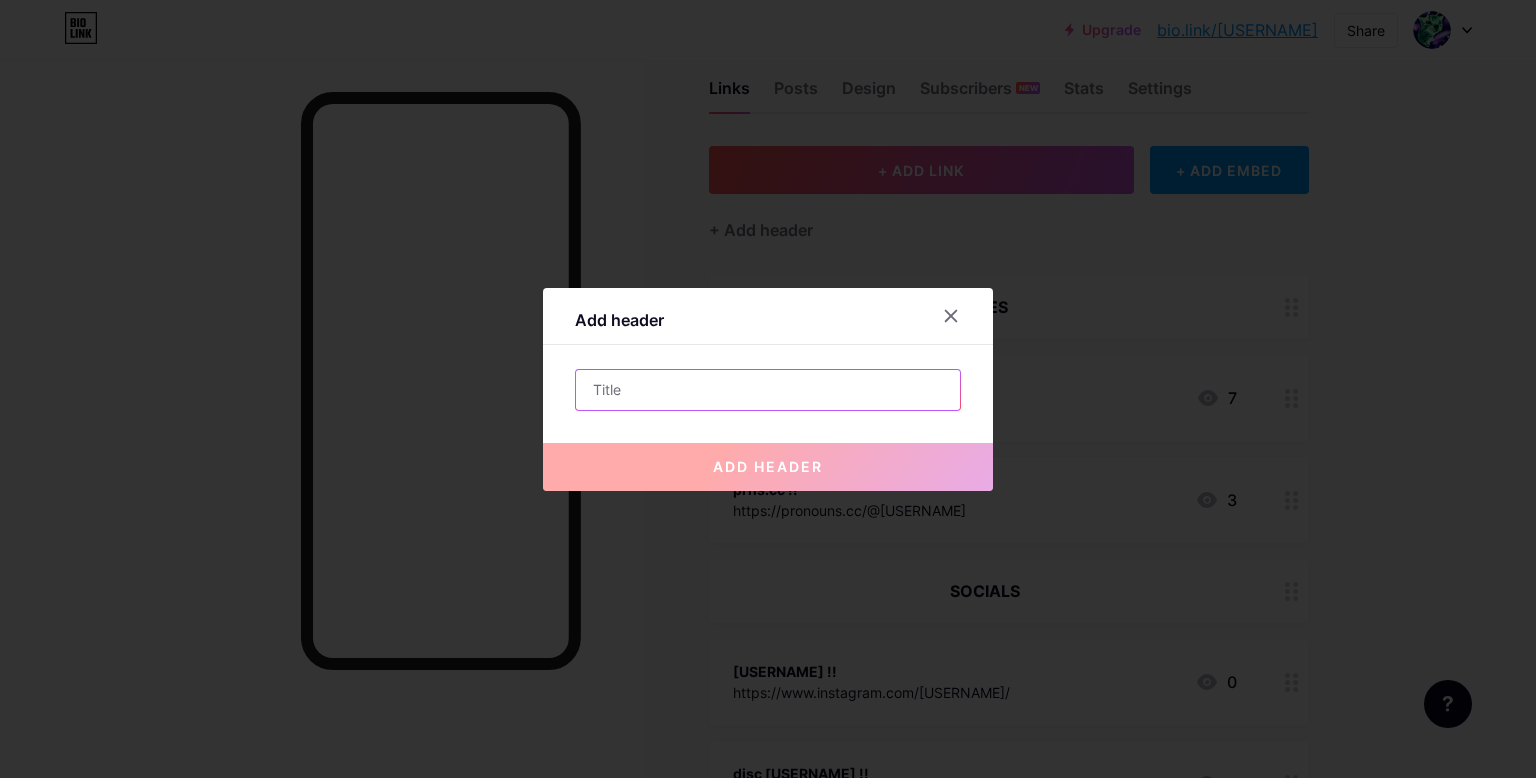 click at bounding box center (768, 390) 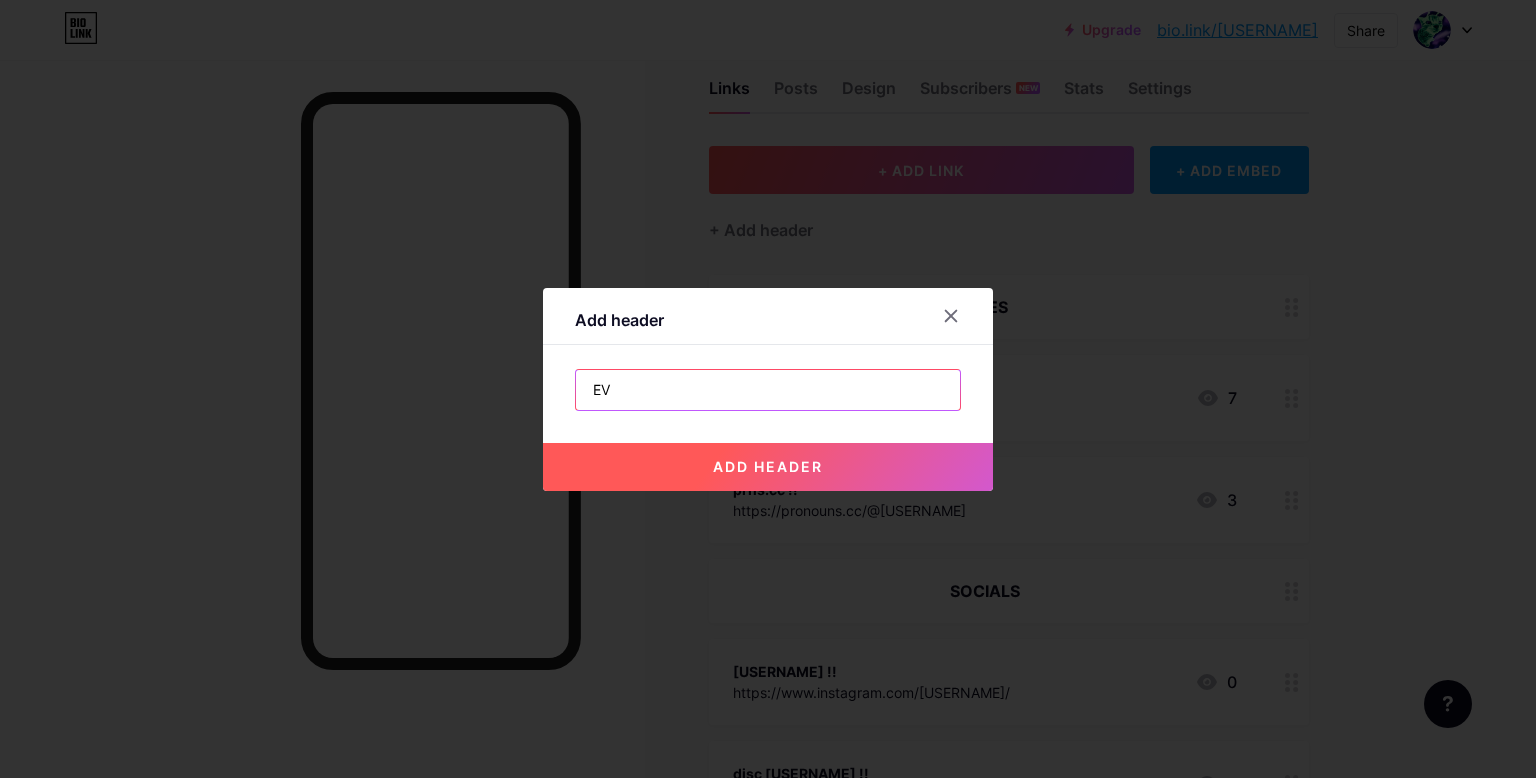 type on "E" 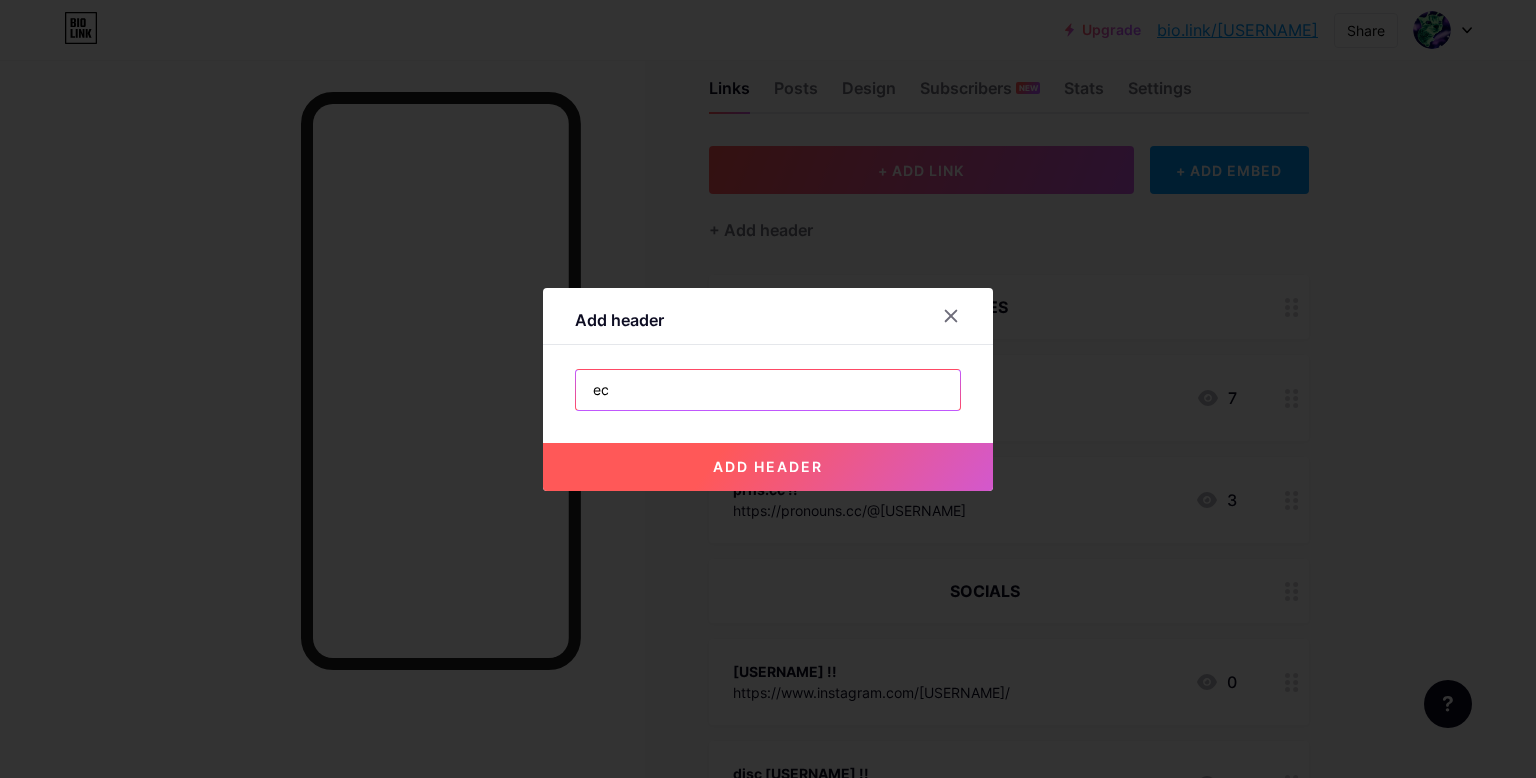 type on "e" 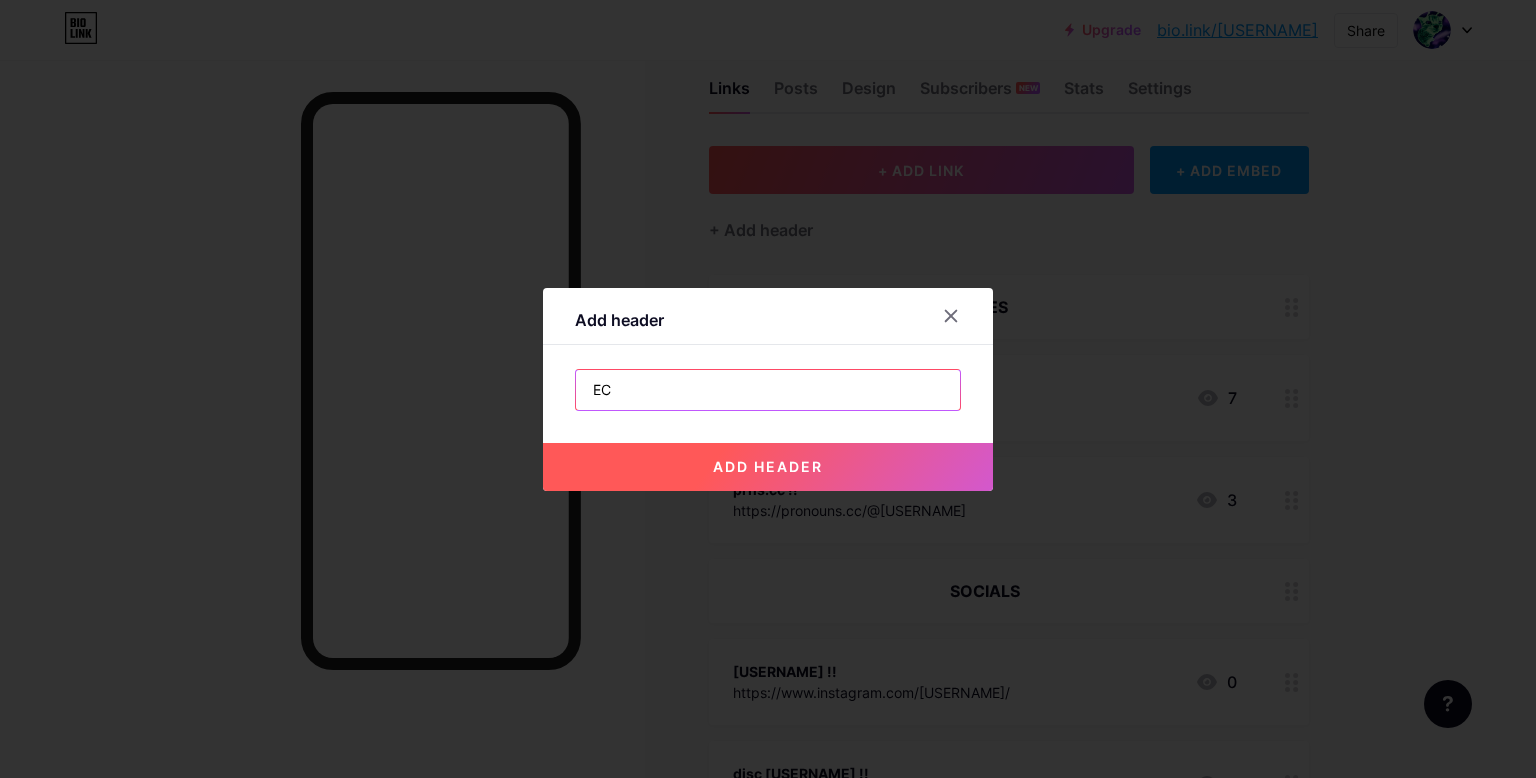 type on "E" 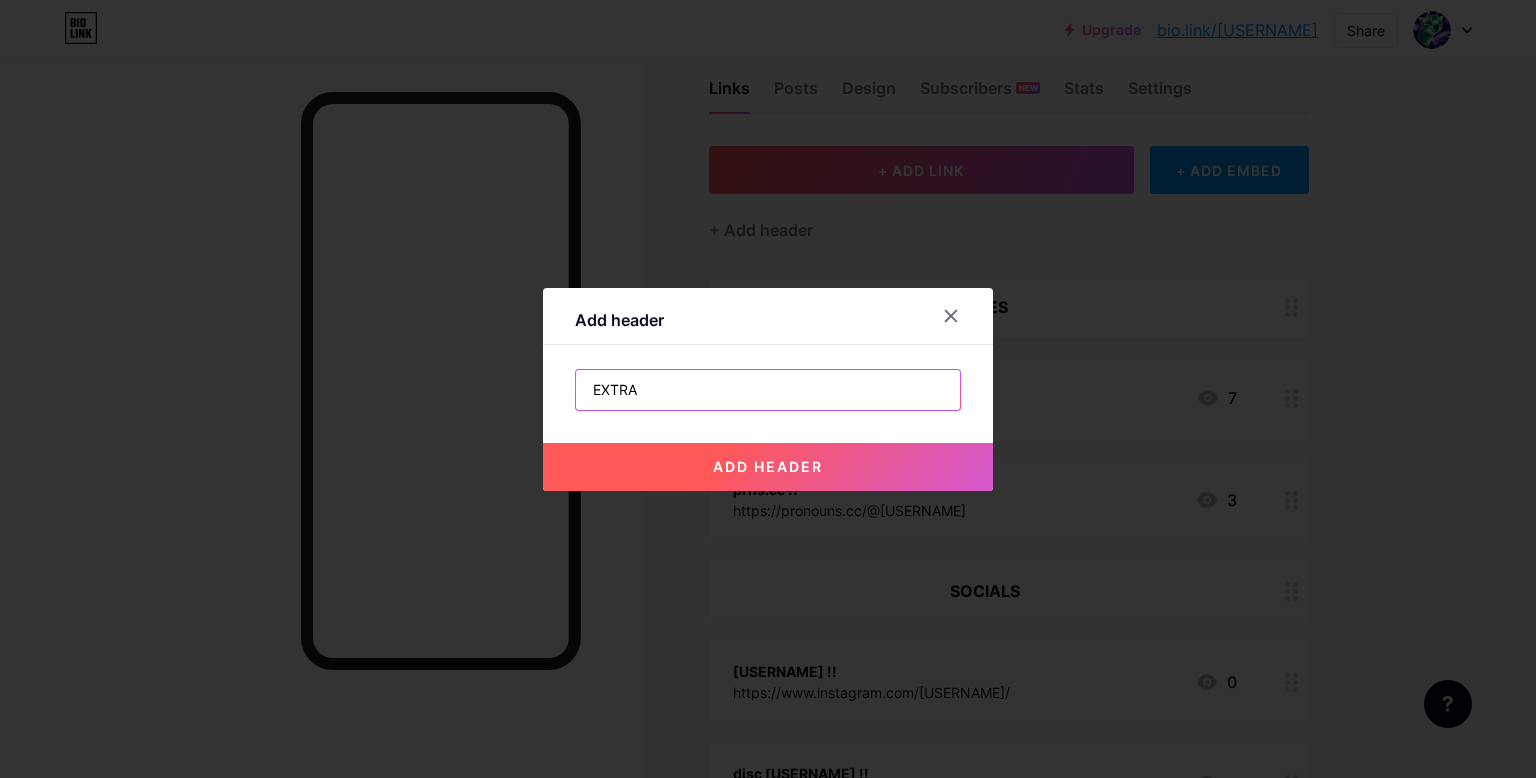 type on "EXTRA" 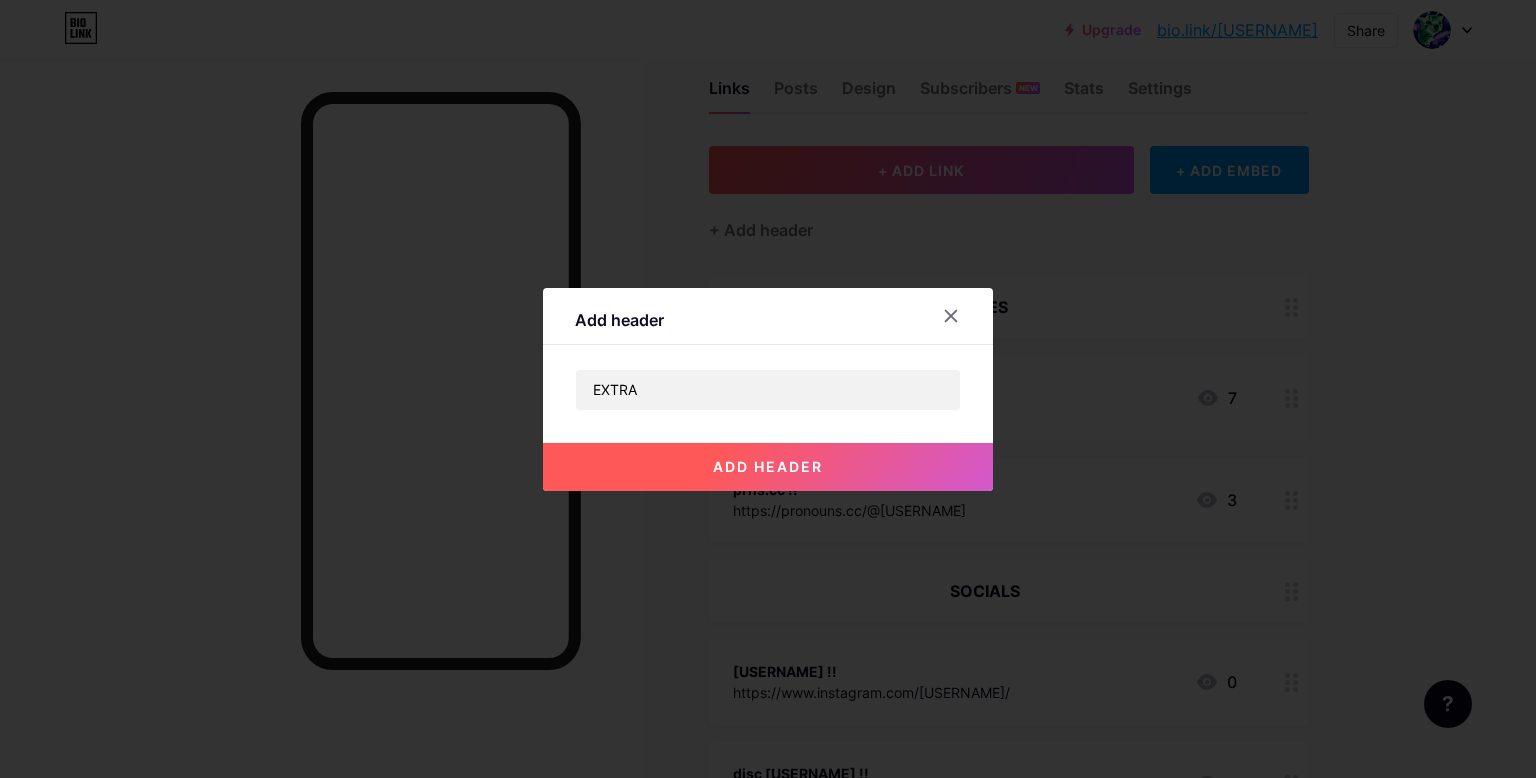 click on "add header" at bounding box center [768, 467] 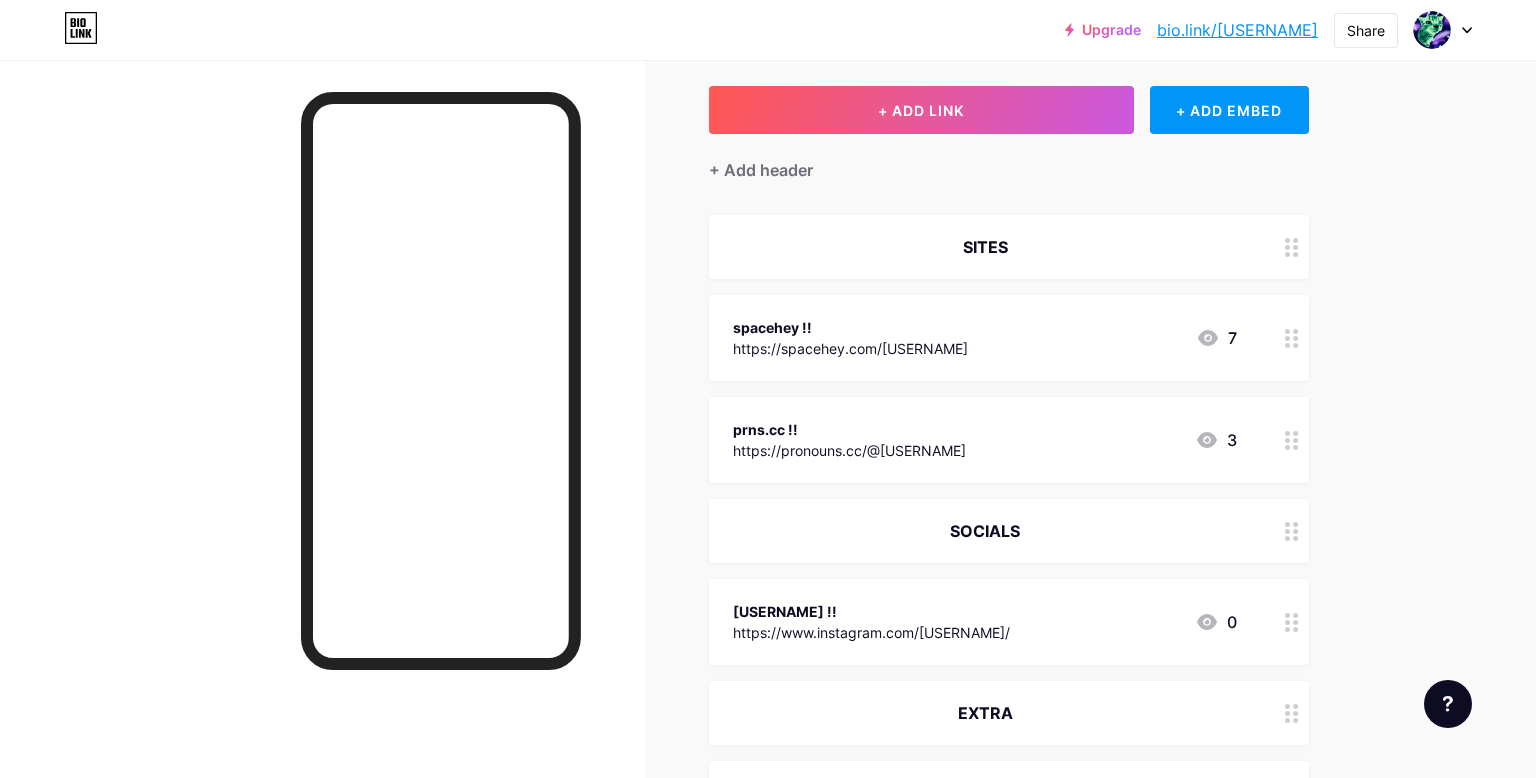 scroll, scrollTop: 400, scrollLeft: 0, axis: vertical 